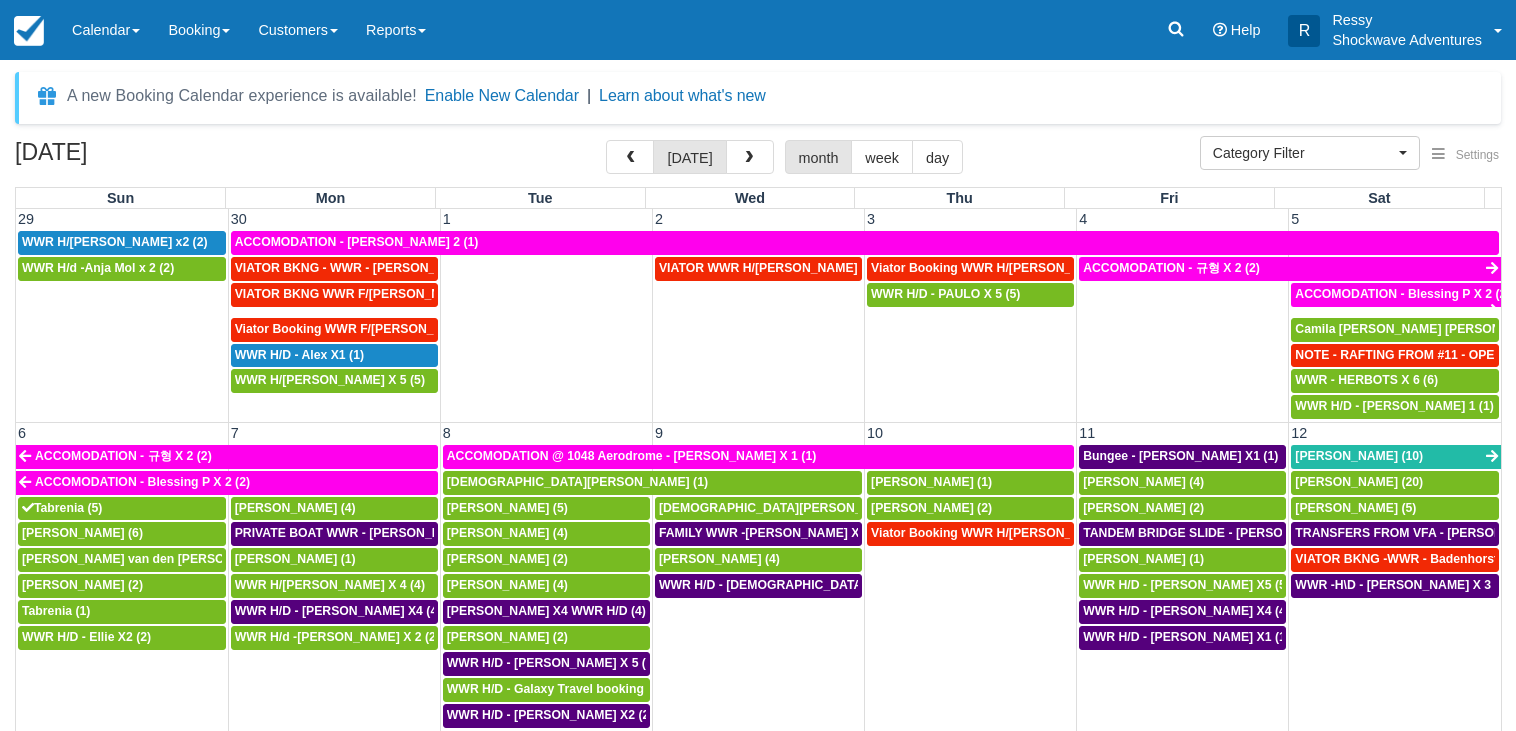 select 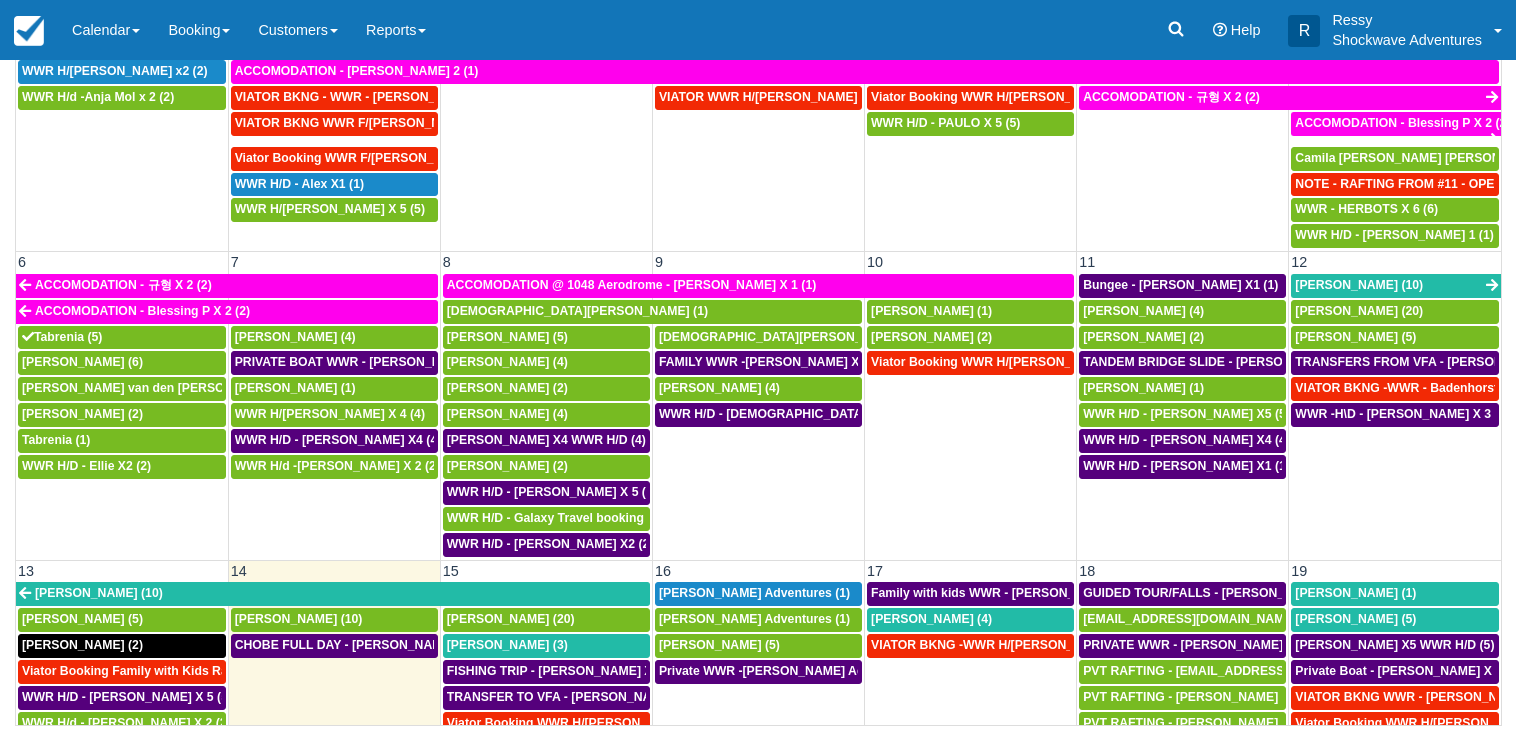 scroll, scrollTop: 171, scrollLeft: 0, axis: vertical 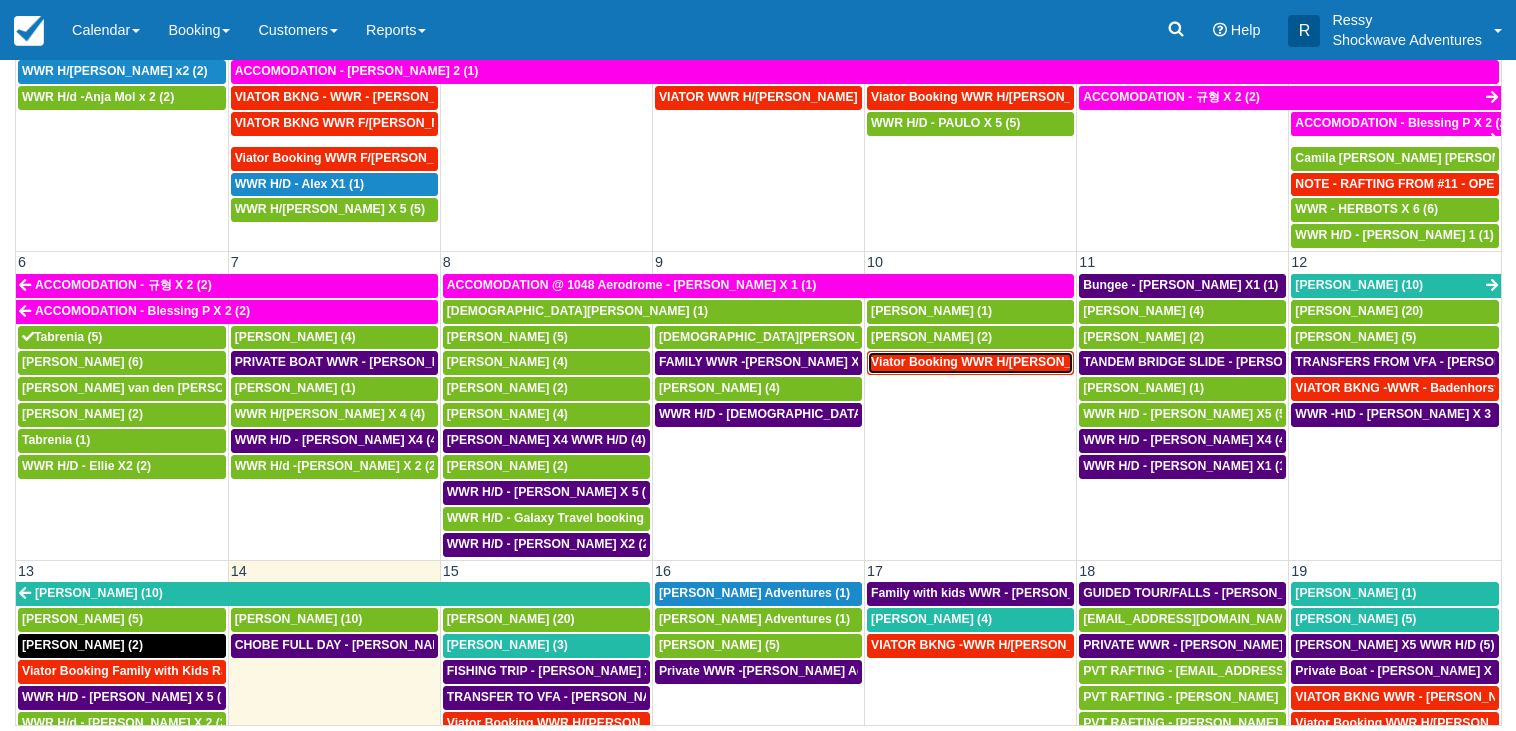 click on "Viator Booking WWR H/d - Mosegaard, Martin x 2 (2)" at bounding box center (1010, 362) 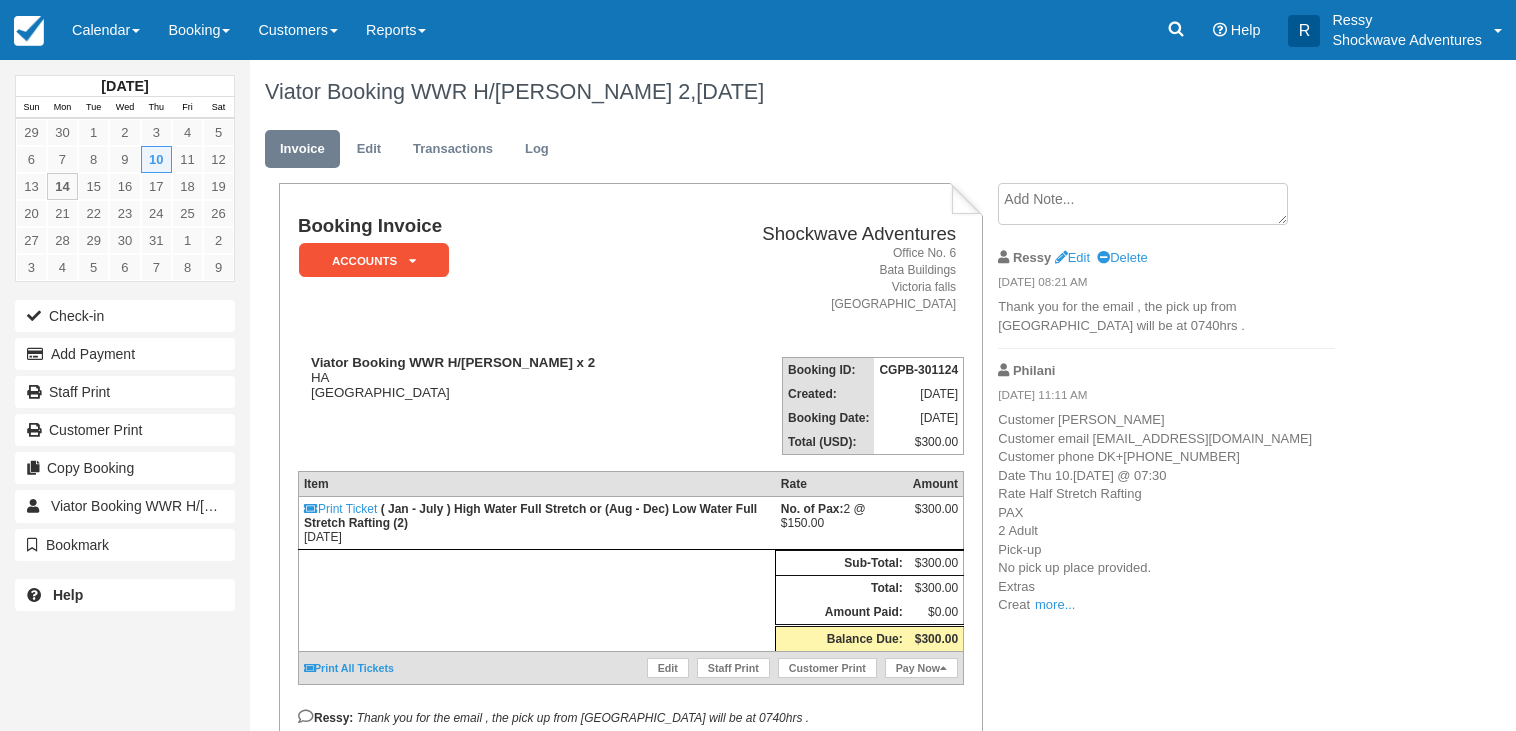 scroll, scrollTop: 0, scrollLeft: 0, axis: both 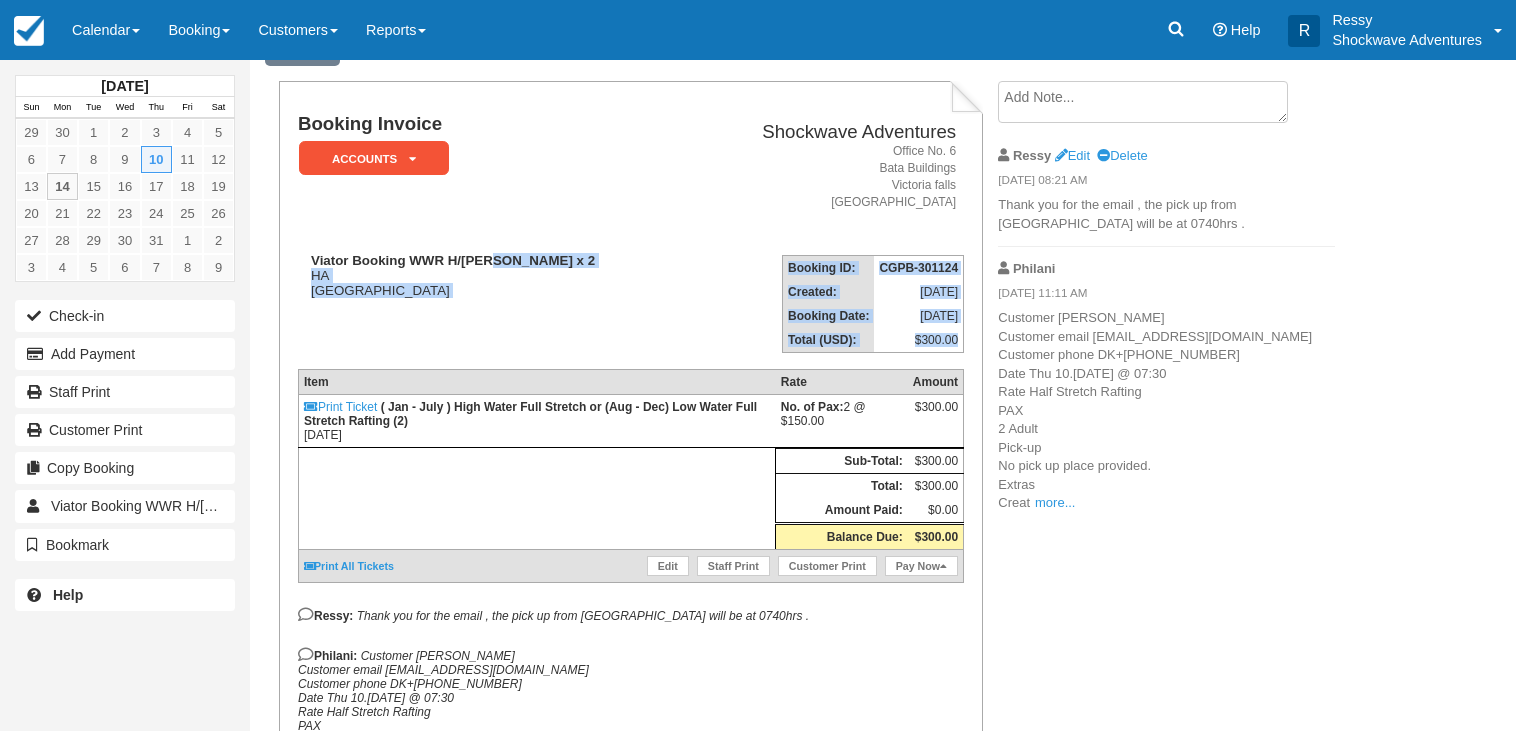 drag, startPoint x: 483, startPoint y: 357, endPoint x: 597, endPoint y: 364, distance: 114.21471 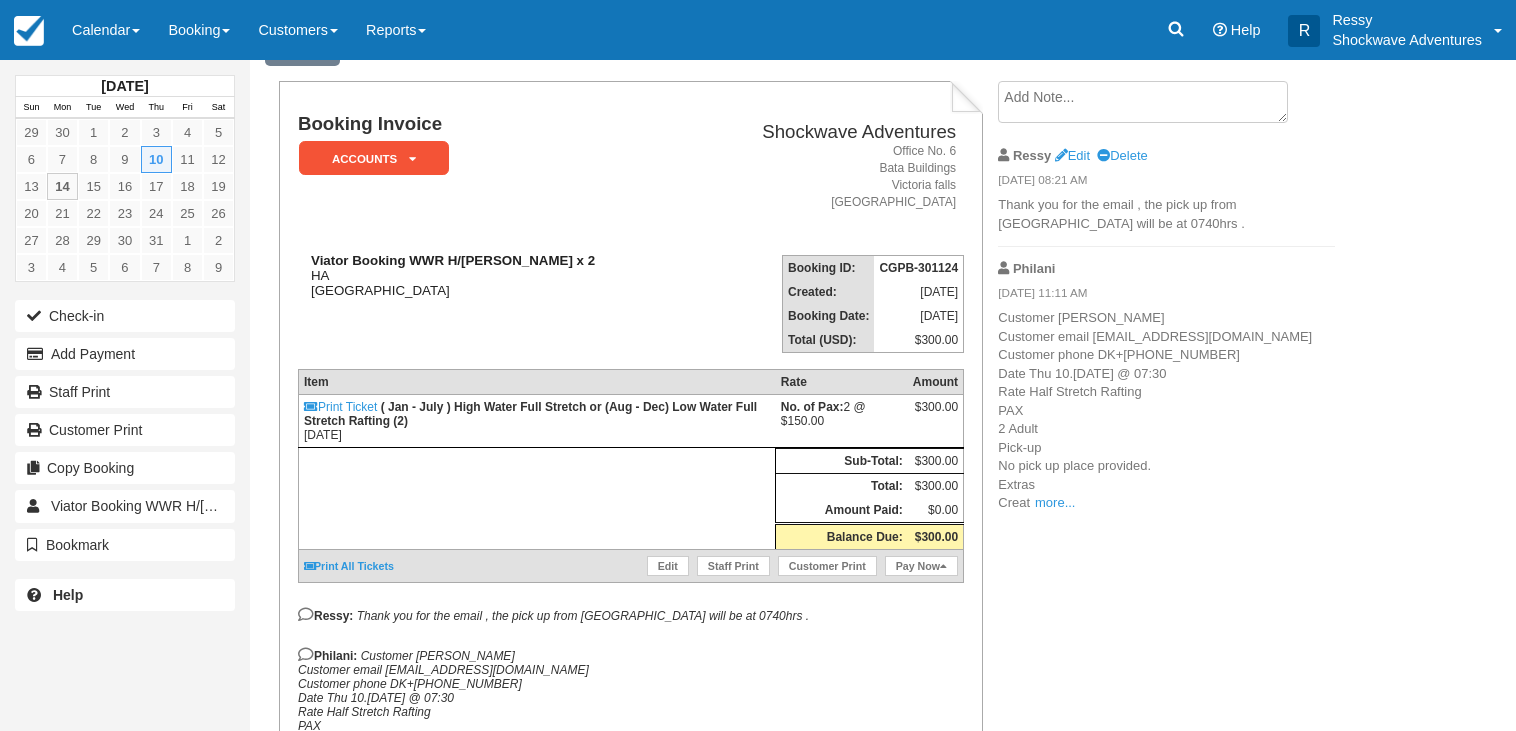 drag, startPoint x: 481, startPoint y: 249, endPoint x: 597, endPoint y: 256, distance: 116.21101 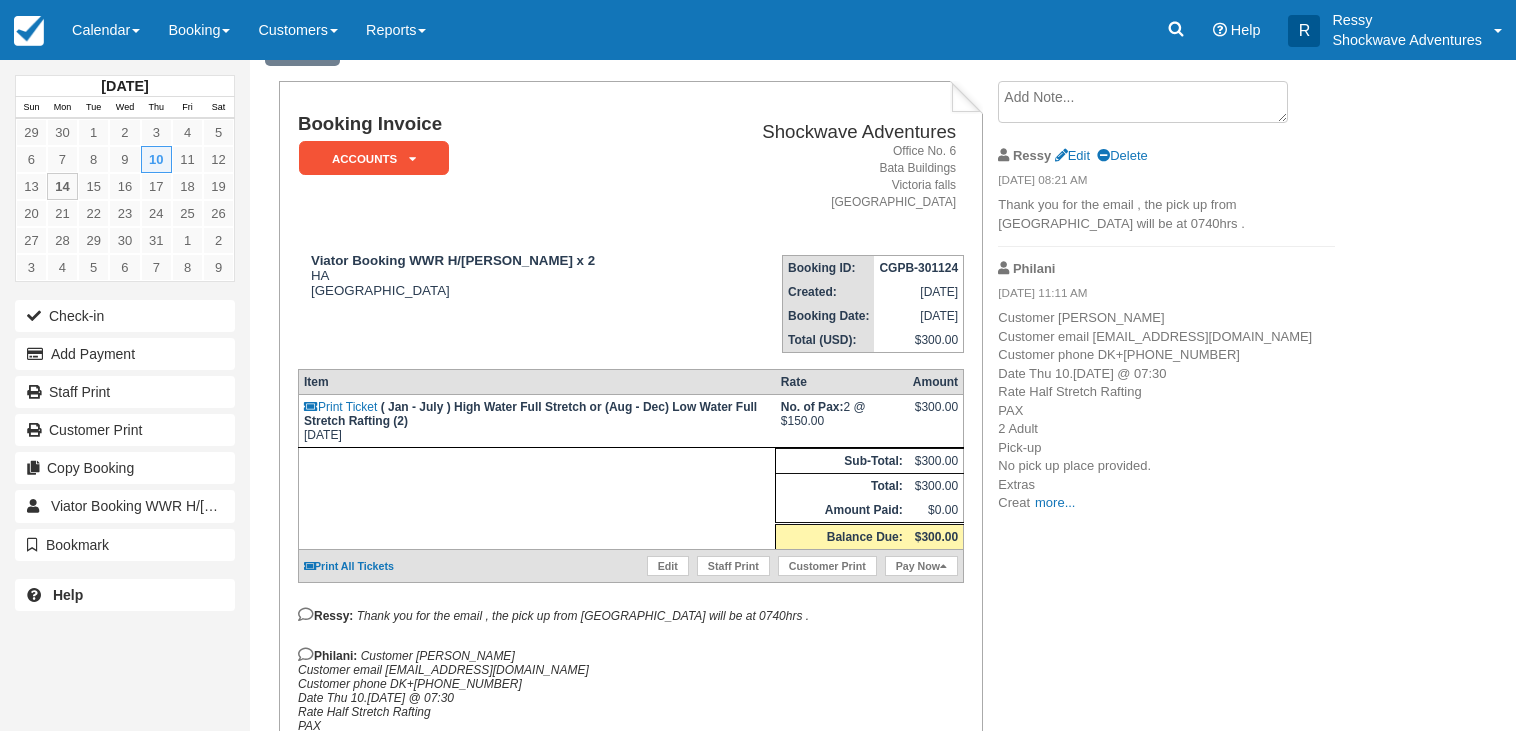 drag, startPoint x: 690, startPoint y: 207, endPoint x: 361, endPoint y: 118, distance: 340.82547 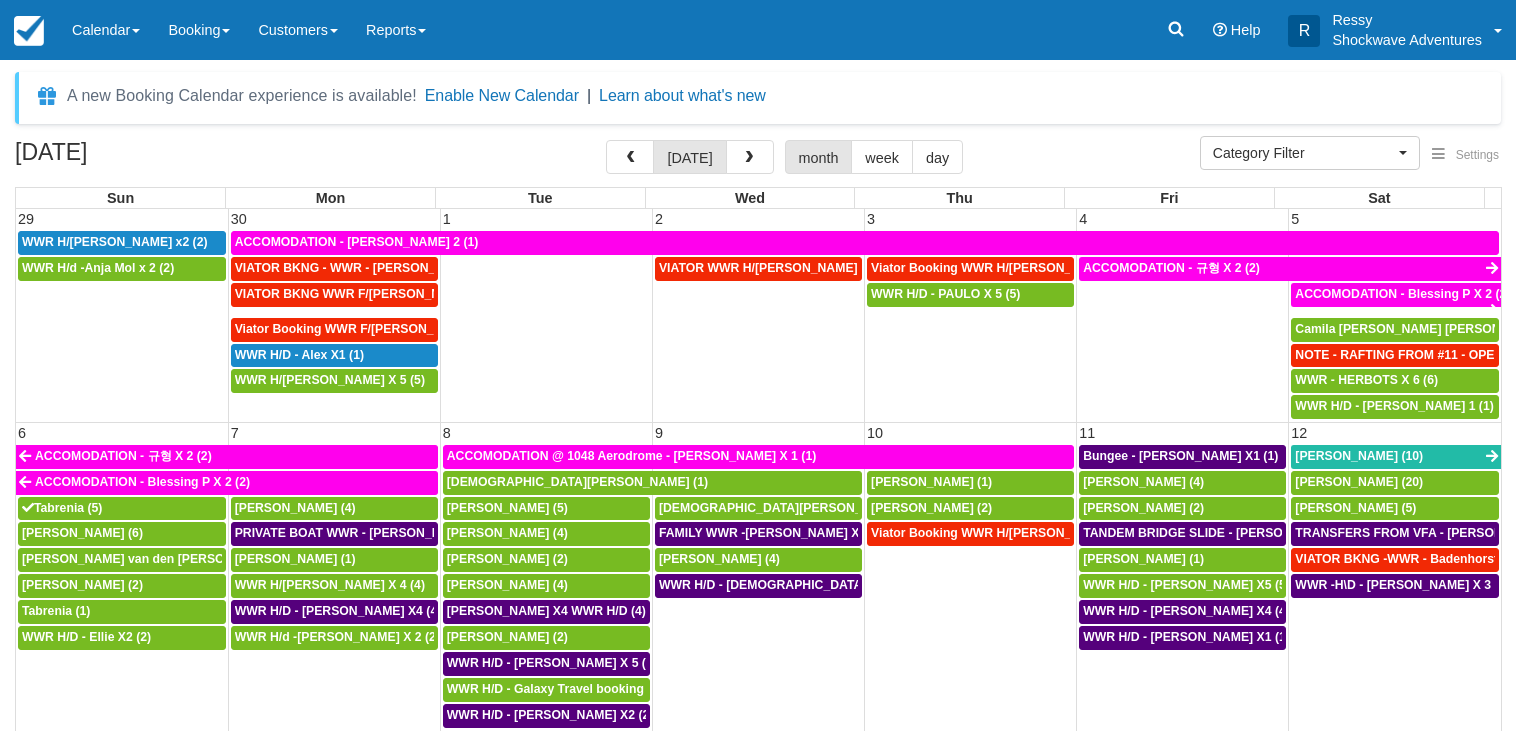 select 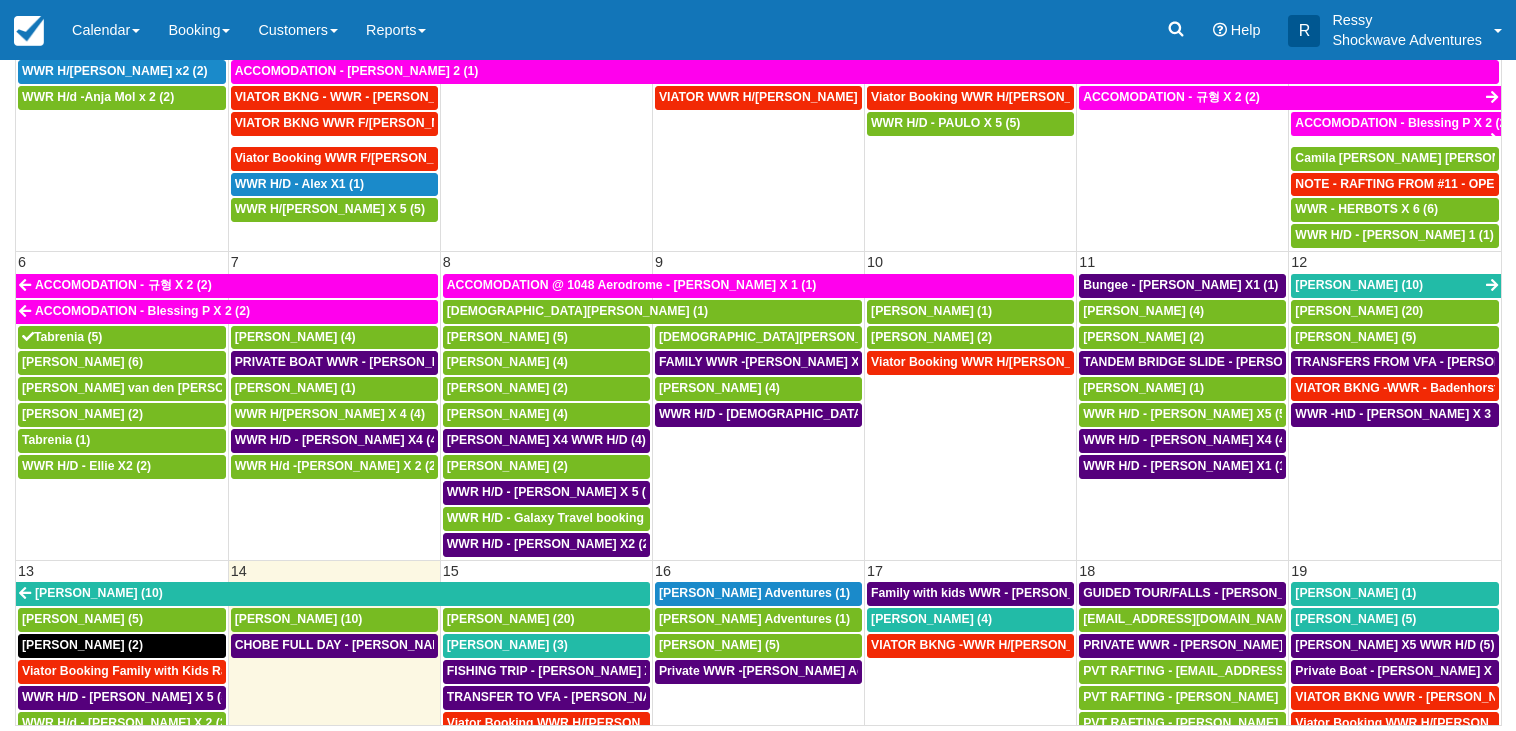 scroll, scrollTop: 0, scrollLeft: 0, axis: both 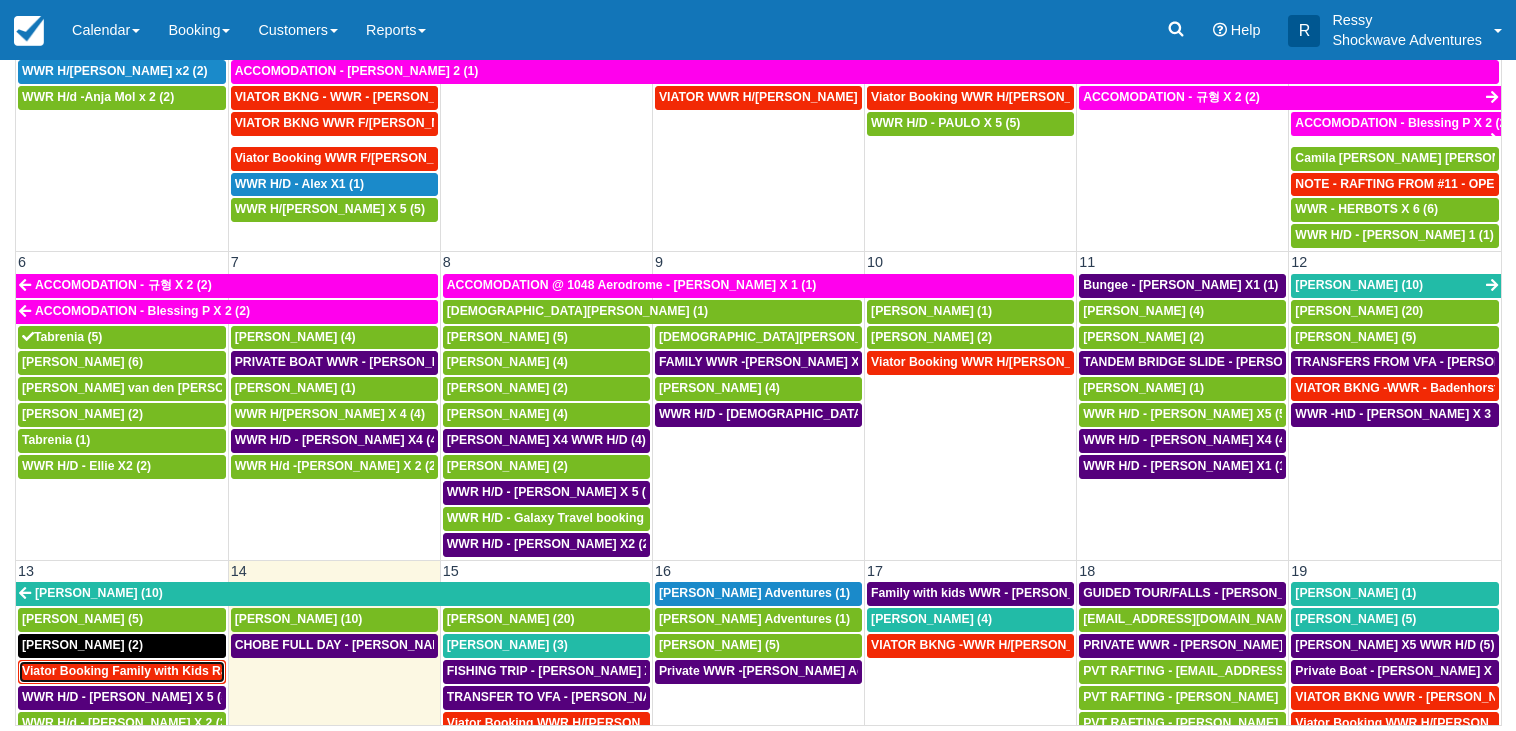 click on "Viator Booking Family with Kids Rafting - Skucas  Lori  X 6 (7)" at bounding box center [209, 671] 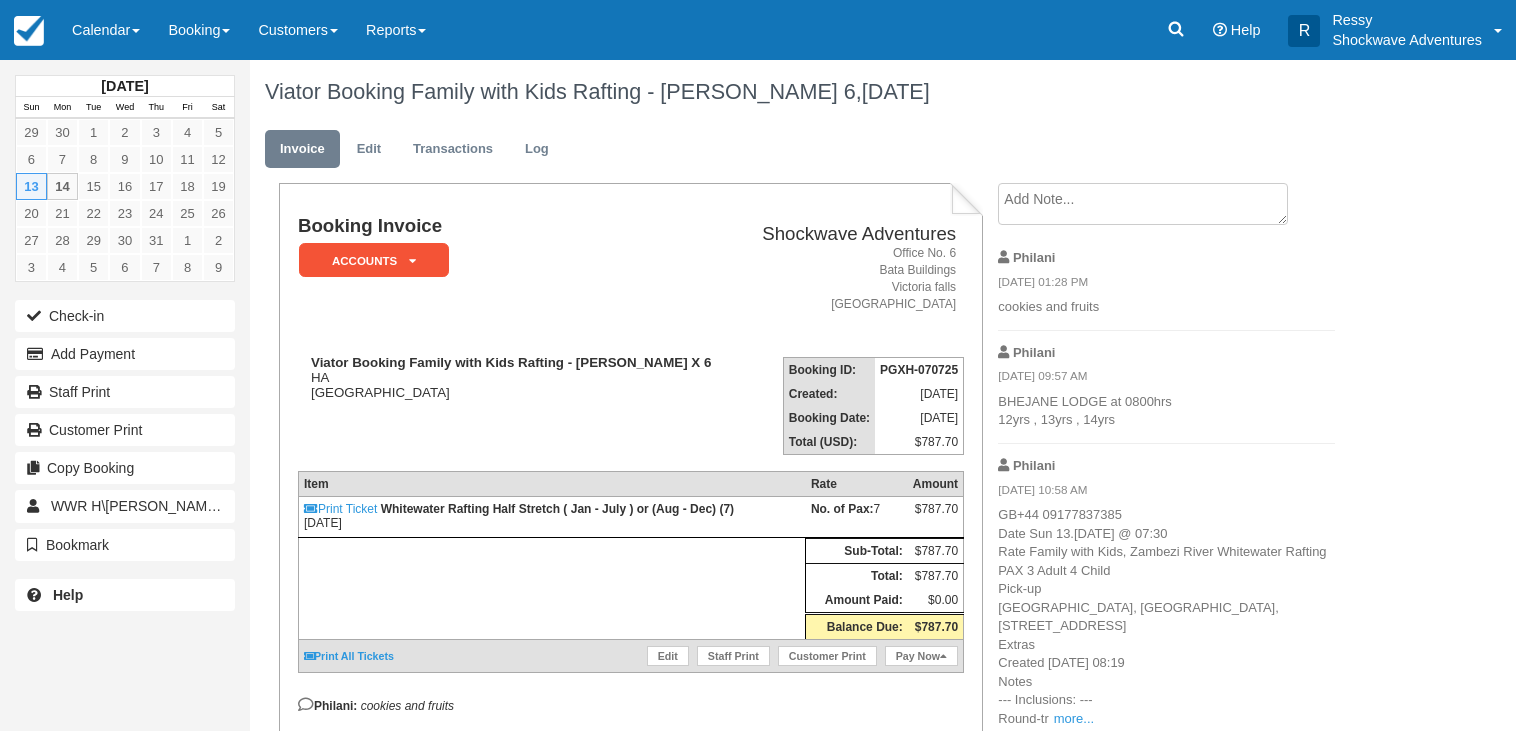 scroll, scrollTop: 0, scrollLeft: 0, axis: both 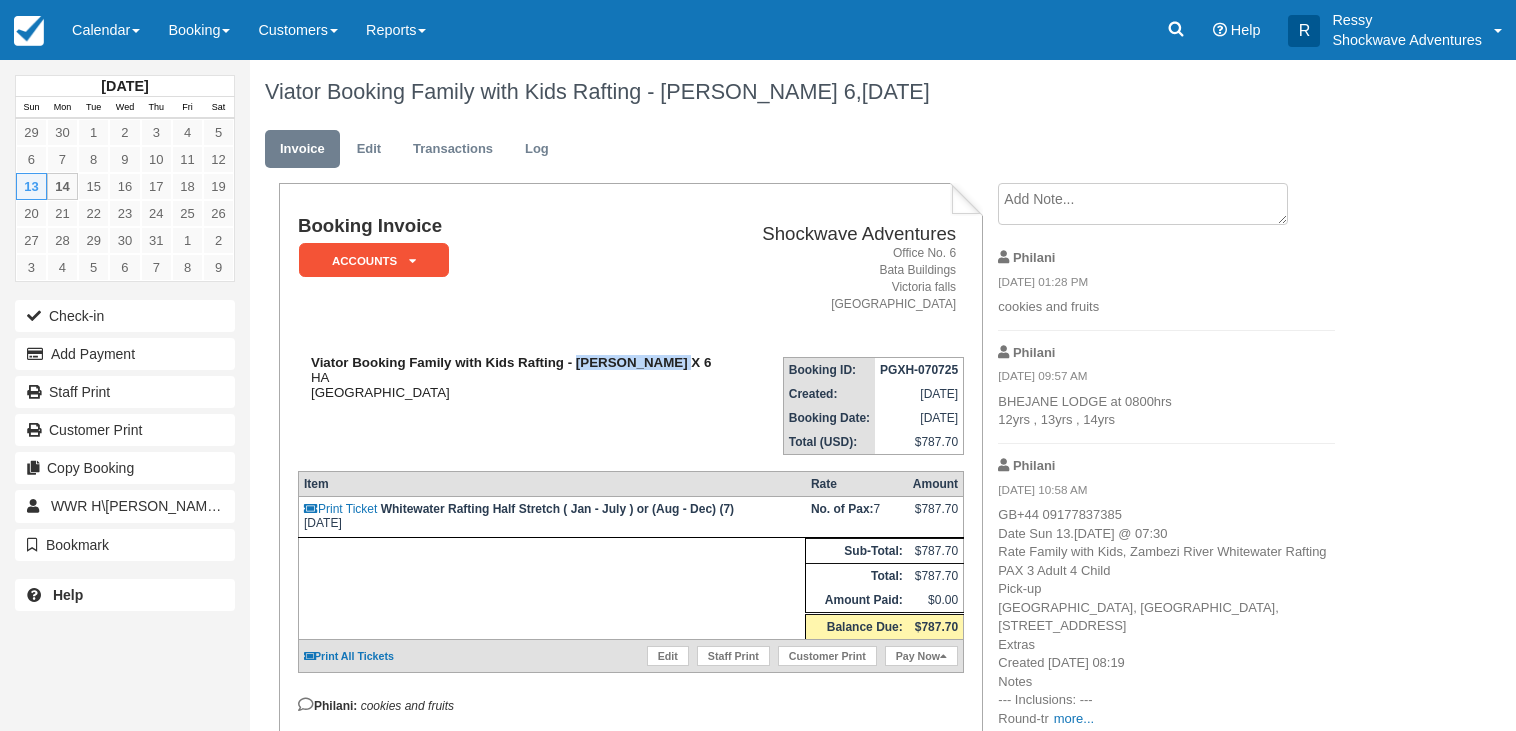 drag, startPoint x: 577, startPoint y: 358, endPoint x: 658, endPoint y: 358, distance: 81 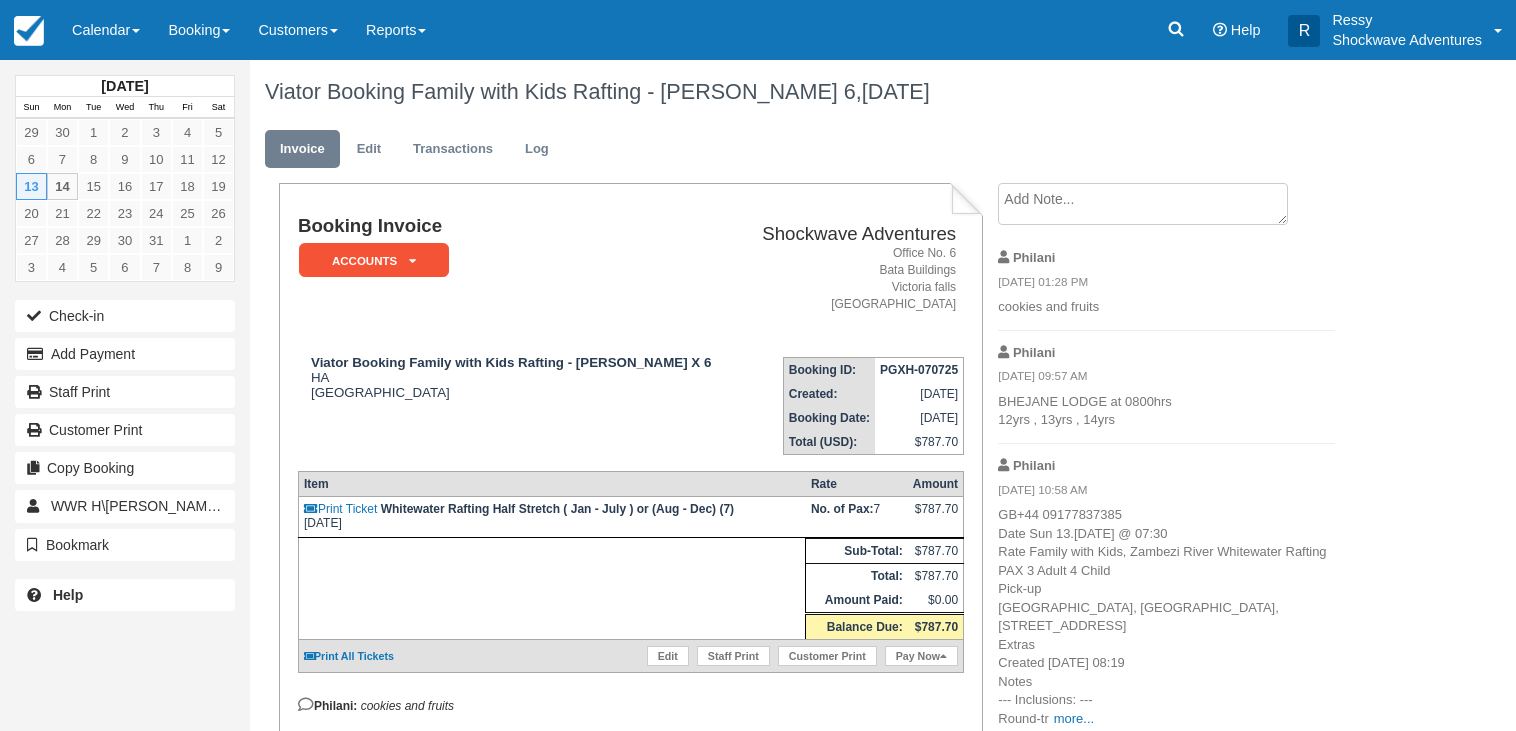 drag, startPoint x: 621, startPoint y: 325, endPoint x: 611, endPoint y: 316, distance: 13.453624 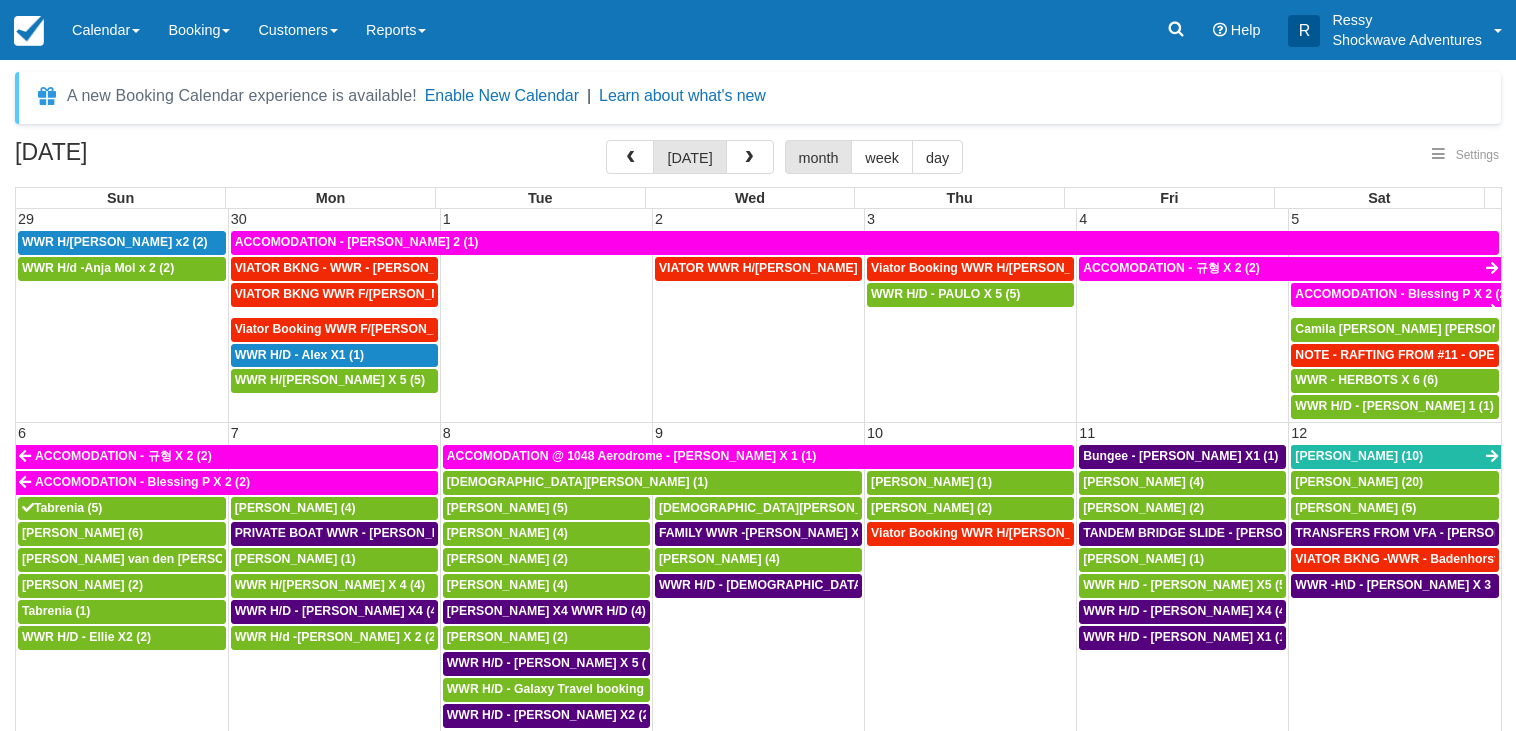 select 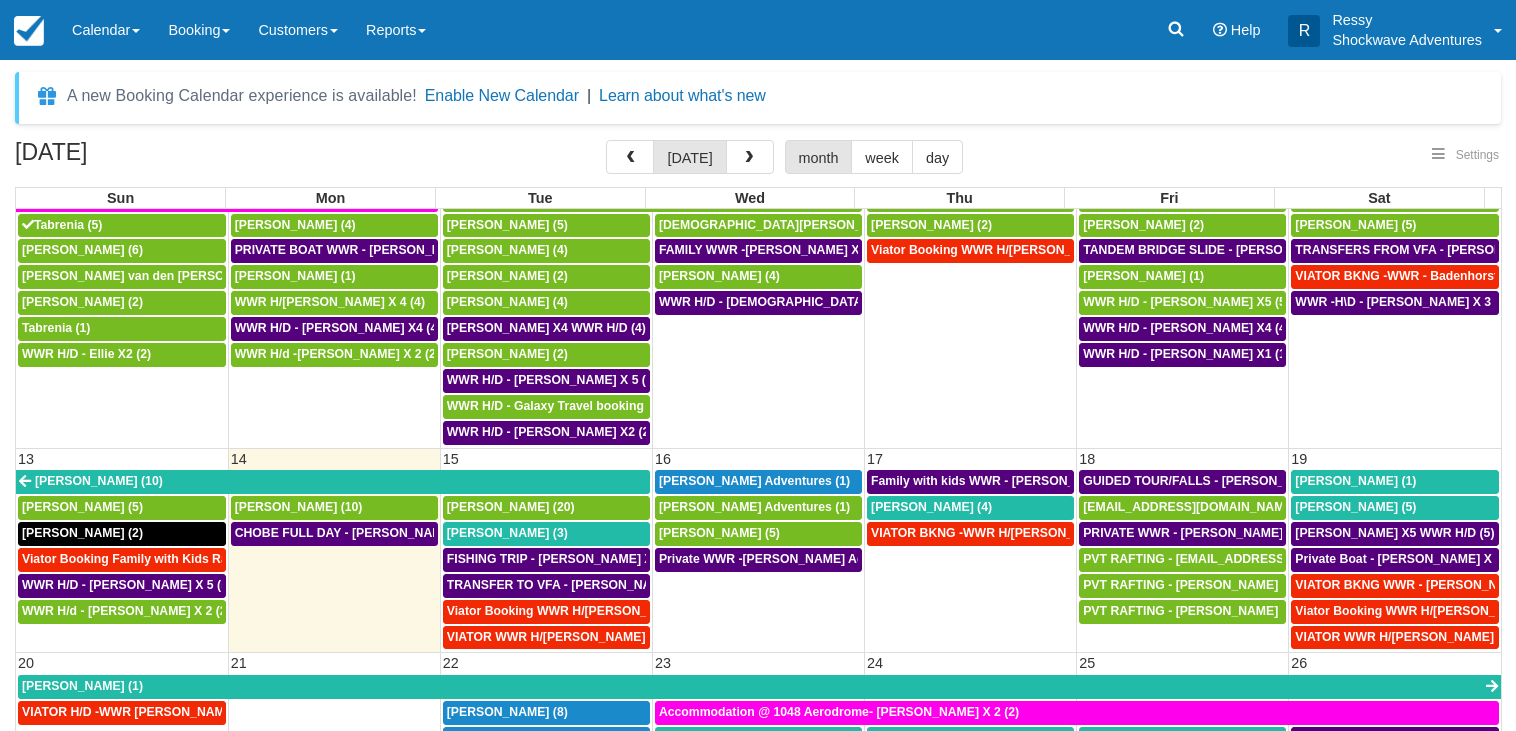 select 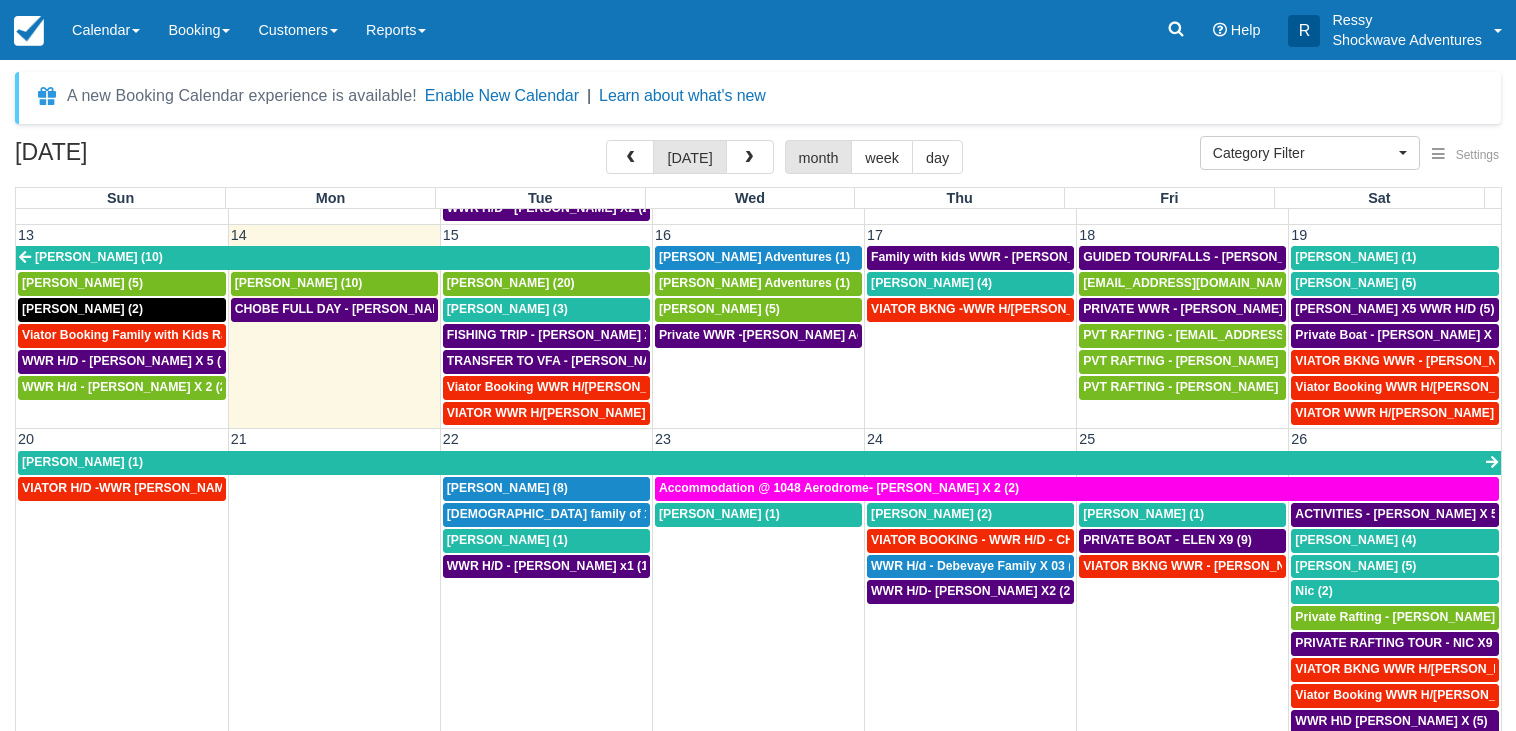 scroll, scrollTop: 480, scrollLeft: 0, axis: vertical 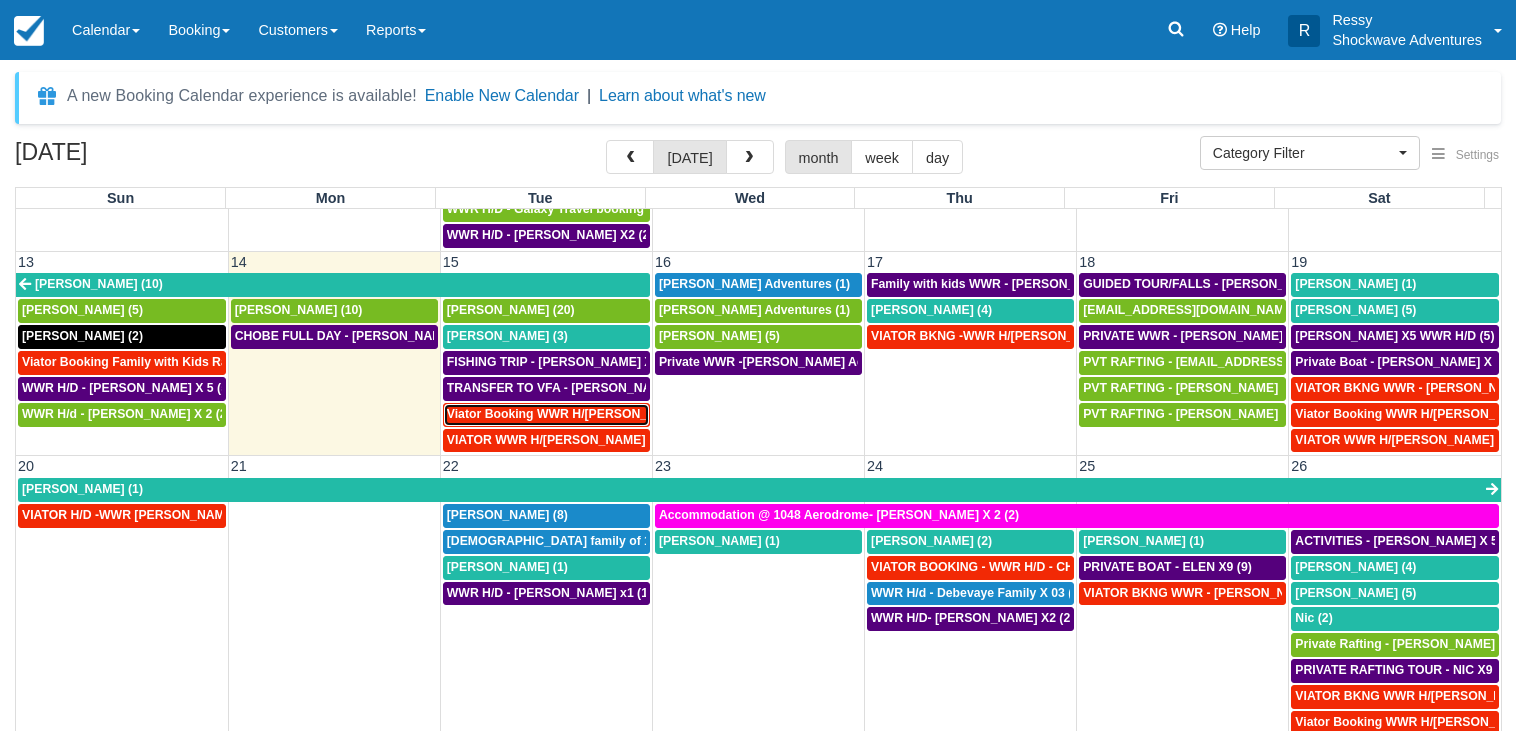 click on "Viator Booking WWR H/[PERSON_NAME]  X 7 (1)" at bounding box center (587, 414) 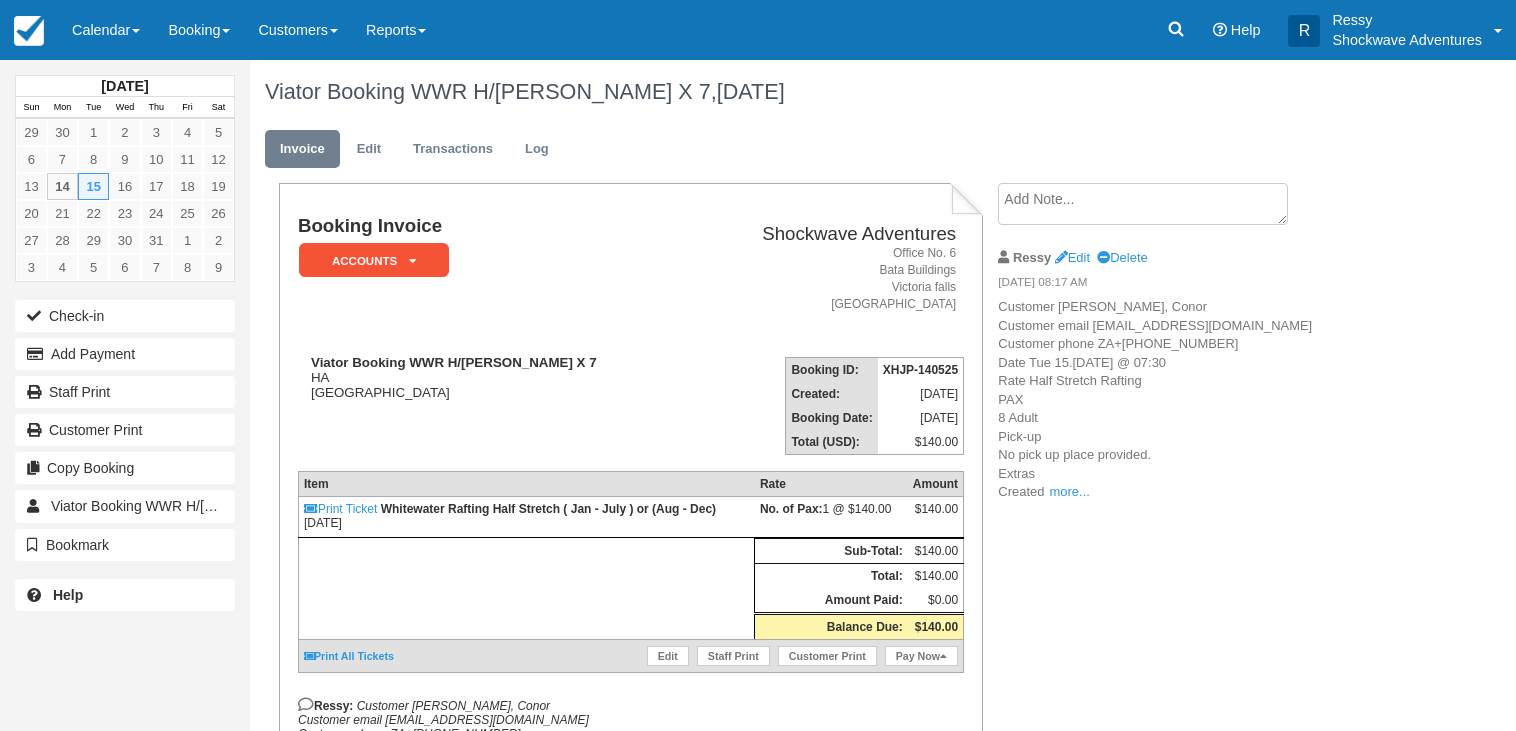 scroll, scrollTop: 0, scrollLeft: 0, axis: both 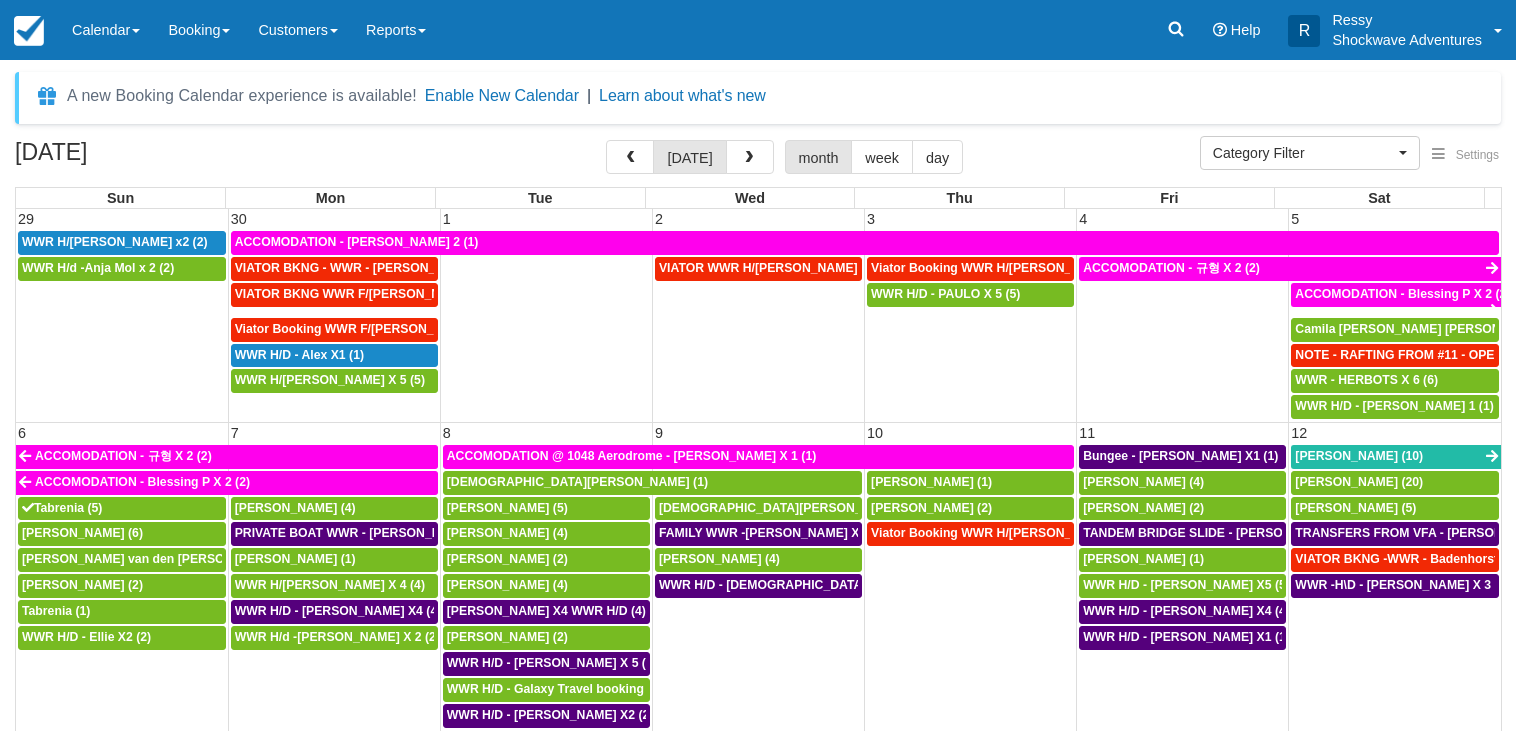 select 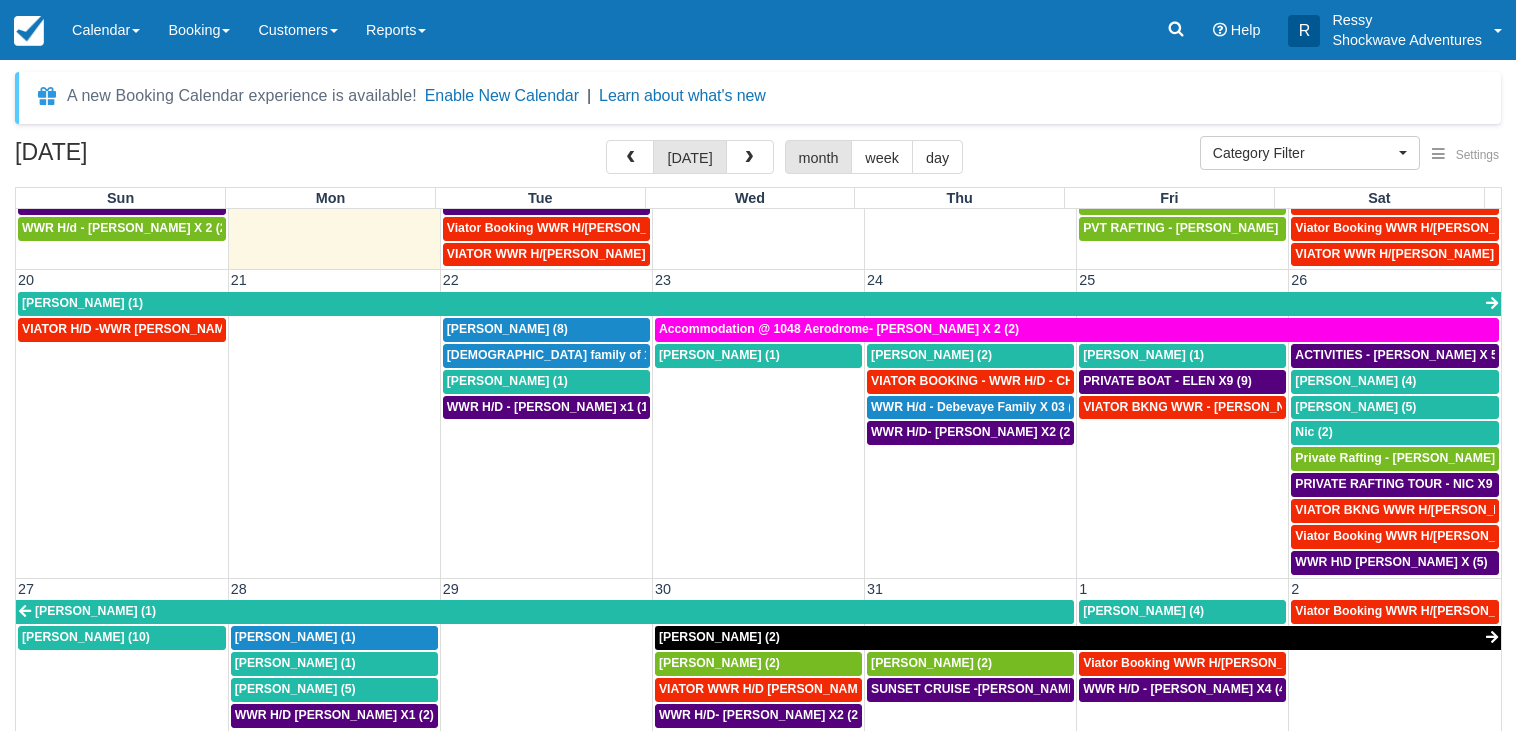 scroll, scrollTop: 733, scrollLeft: 0, axis: vertical 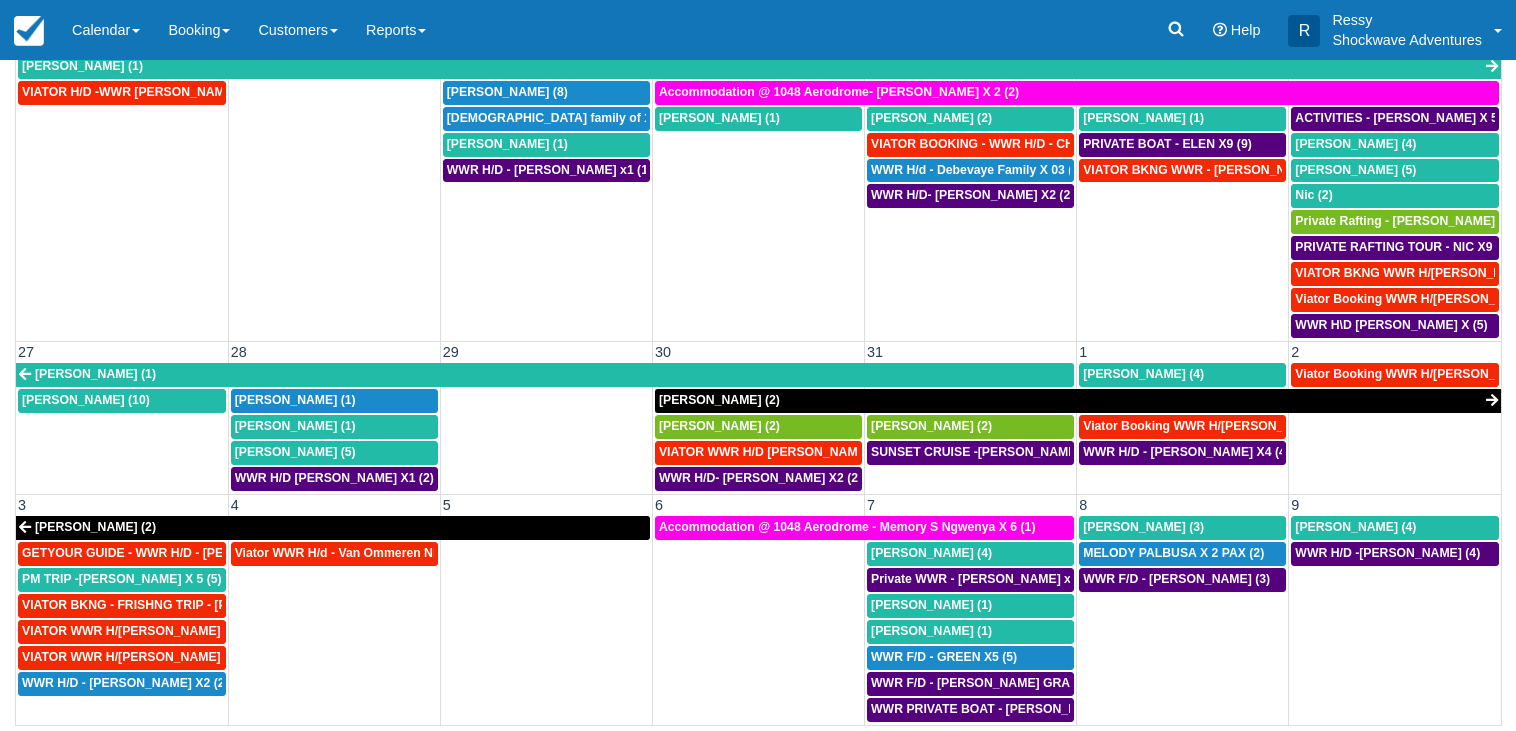 drag, startPoint x: 1496, startPoint y: 716, endPoint x: 1508, endPoint y: 710, distance: 13.416408 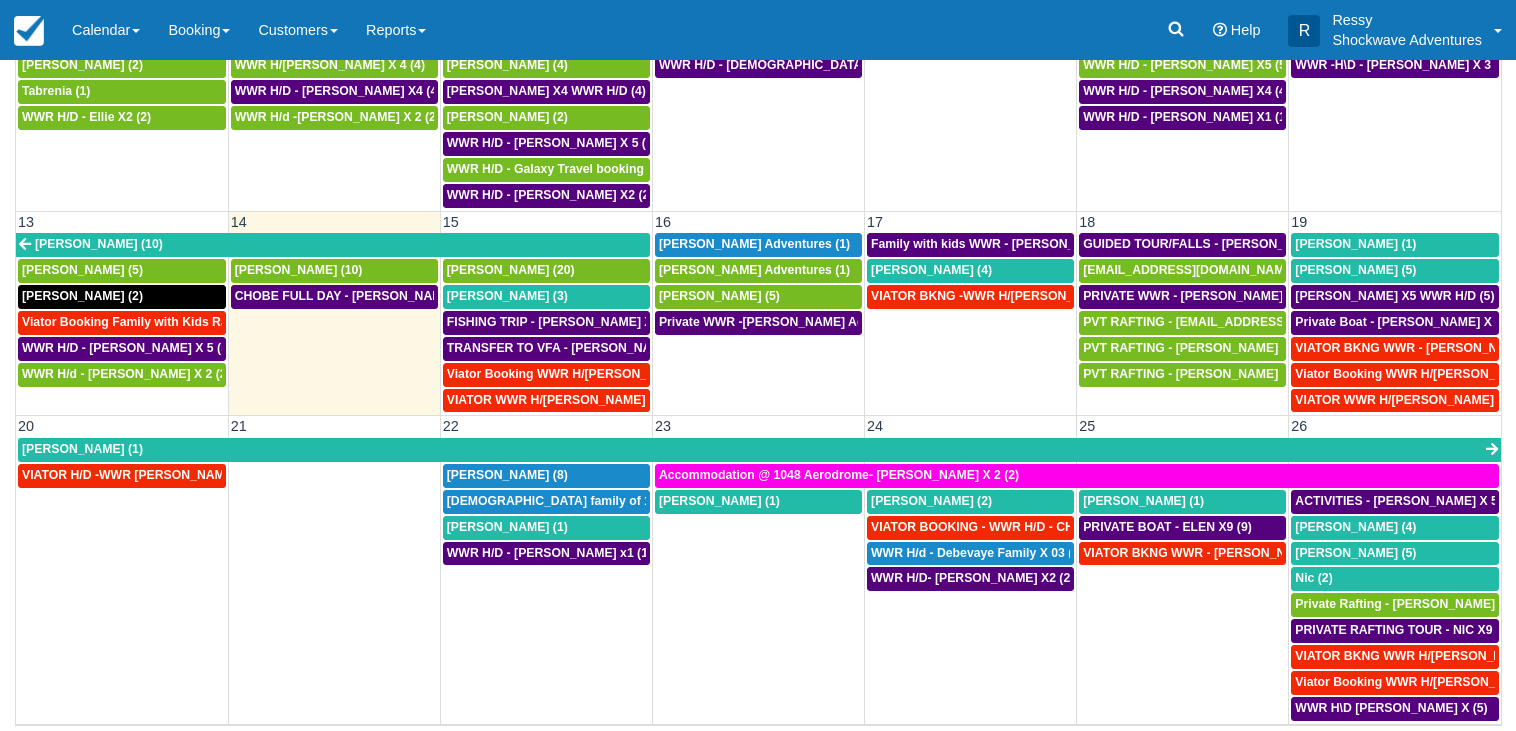 scroll, scrollTop: 637, scrollLeft: 0, axis: vertical 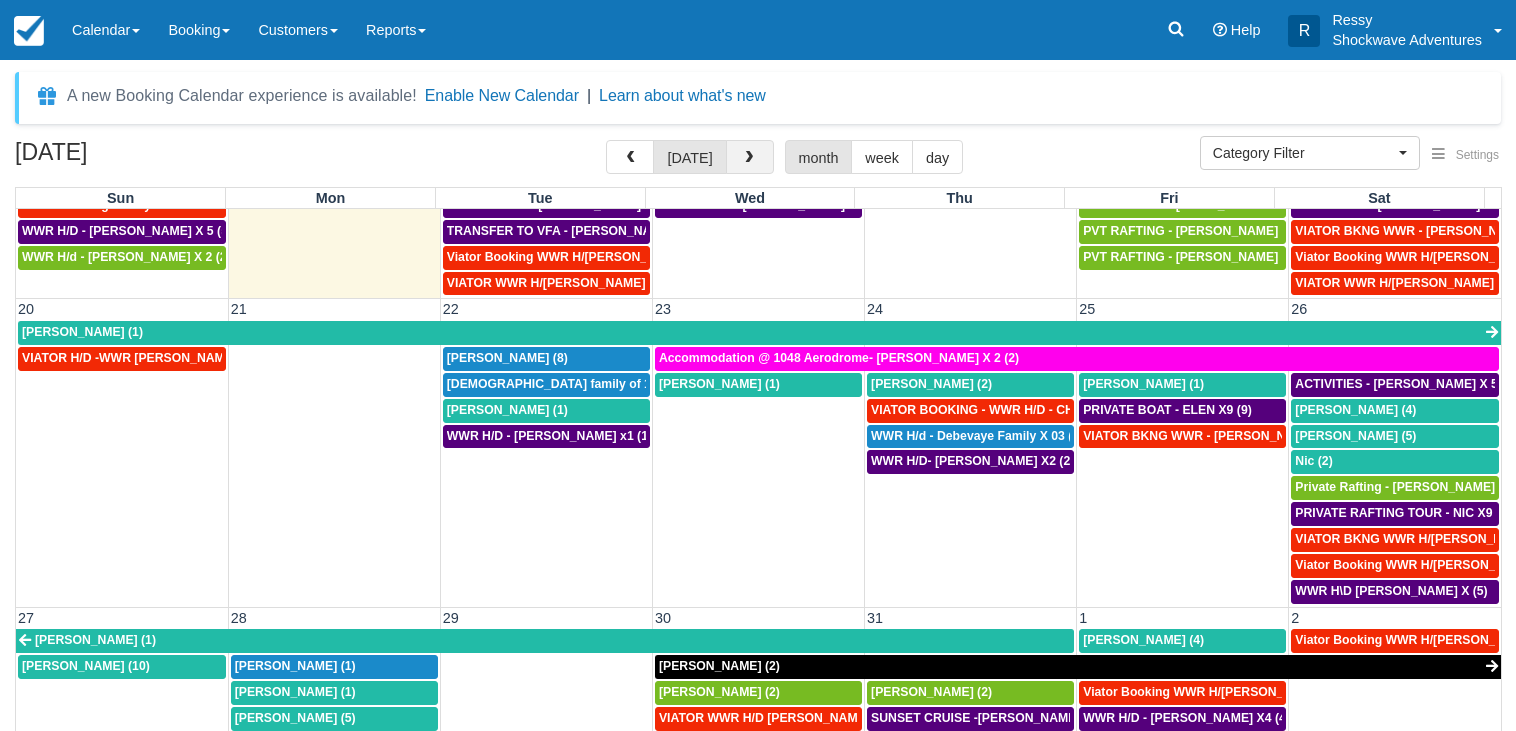 click at bounding box center (749, 158) 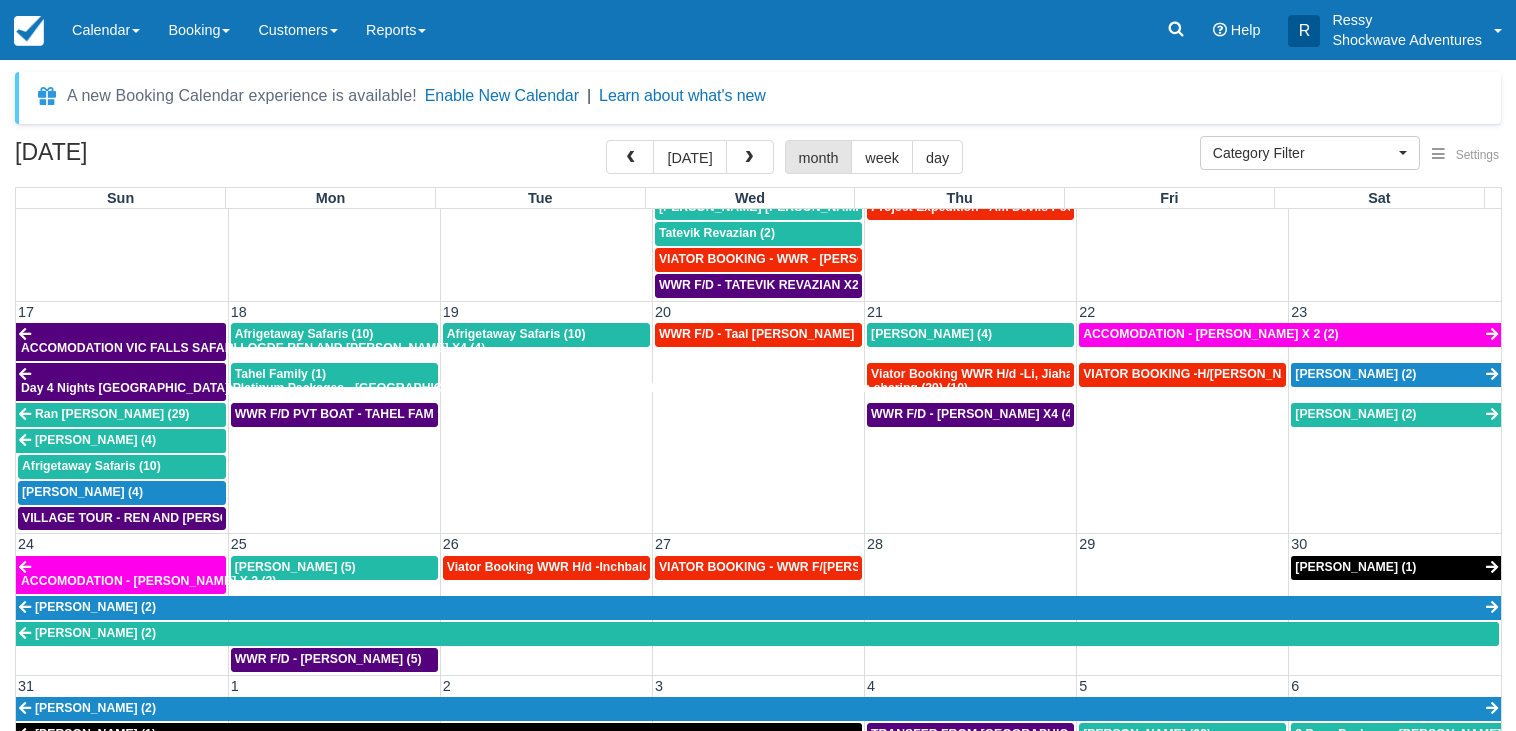 scroll, scrollTop: 585, scrollLeft: 0, axis: vertical 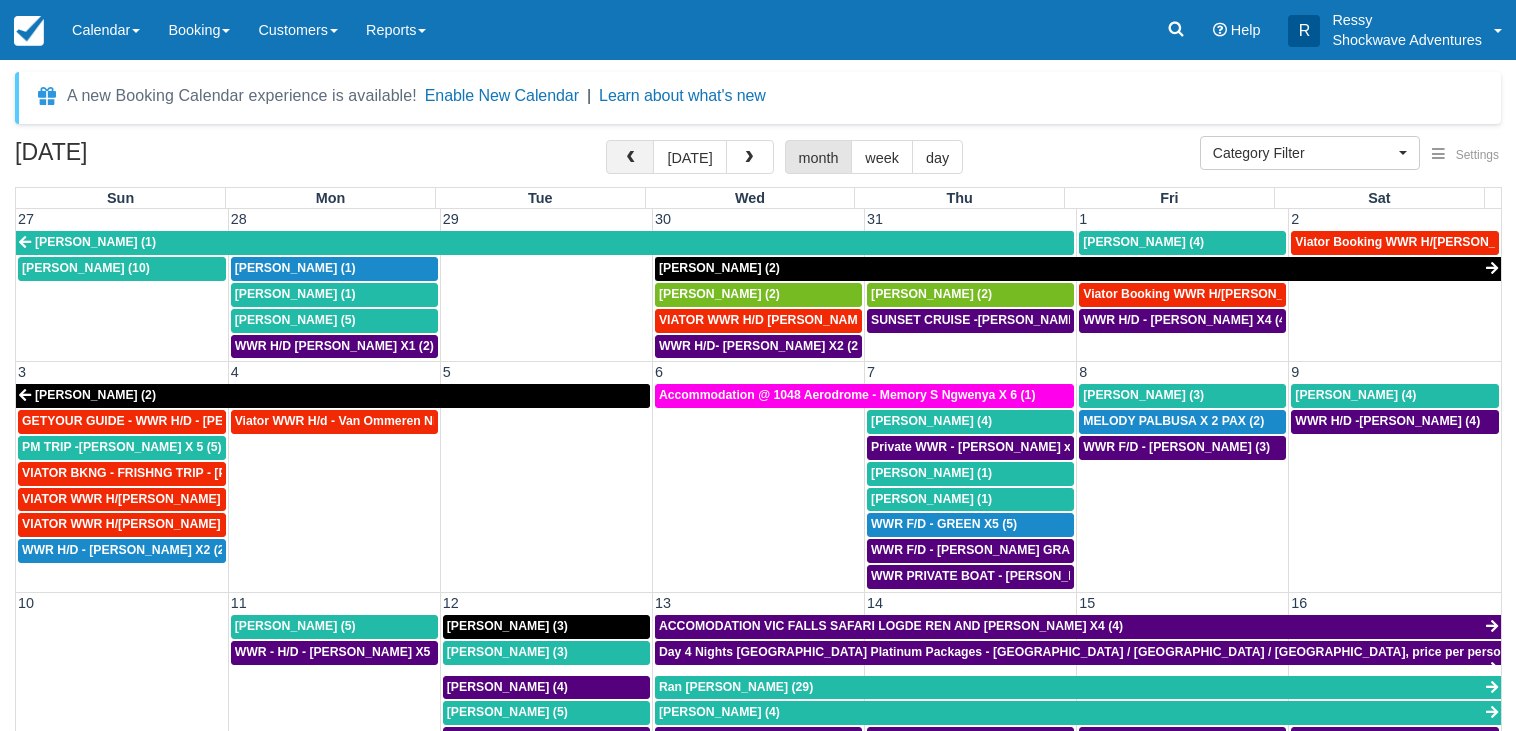 click at bounding box center (630, 157) 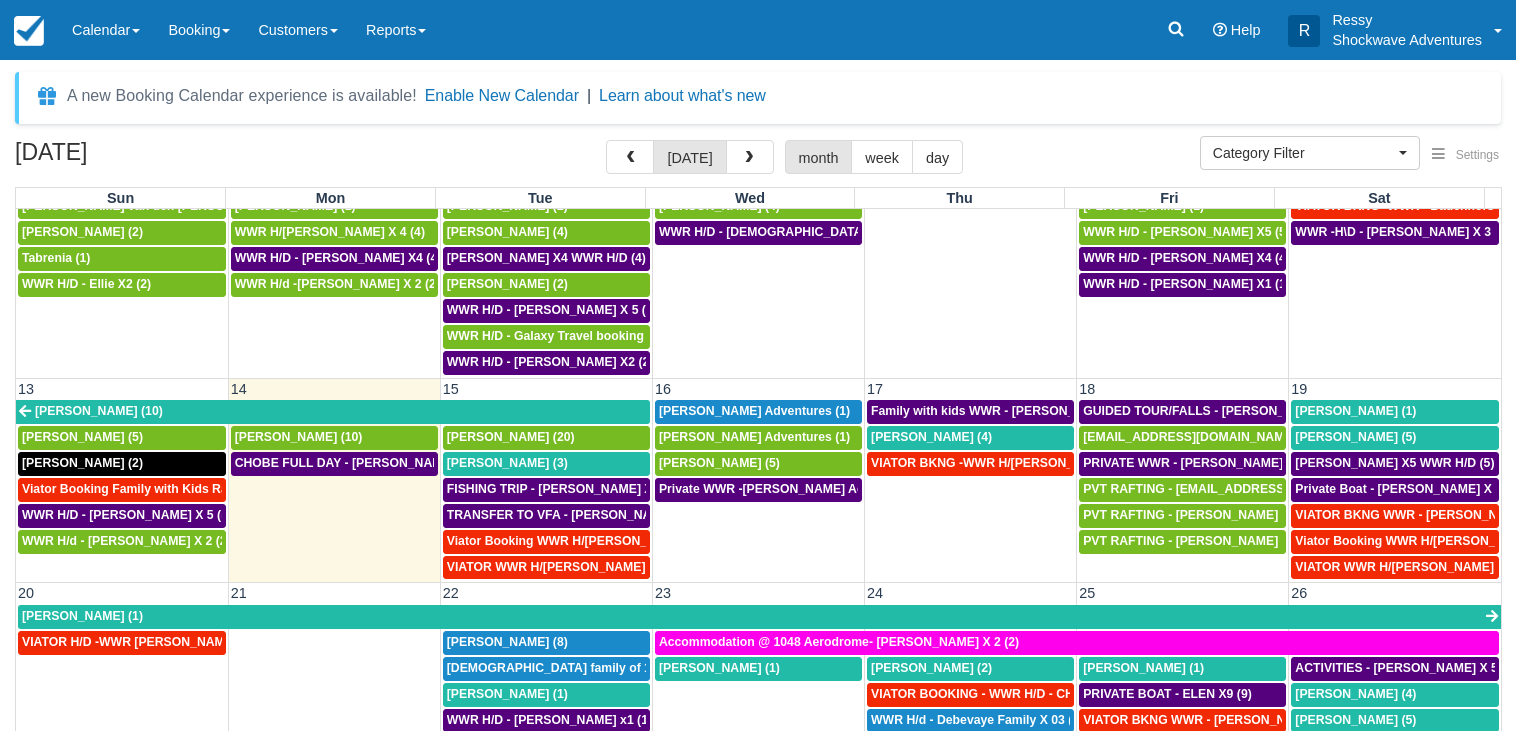 scroll, scrollTop: 576, scrollLeft: 0, axis: vertical 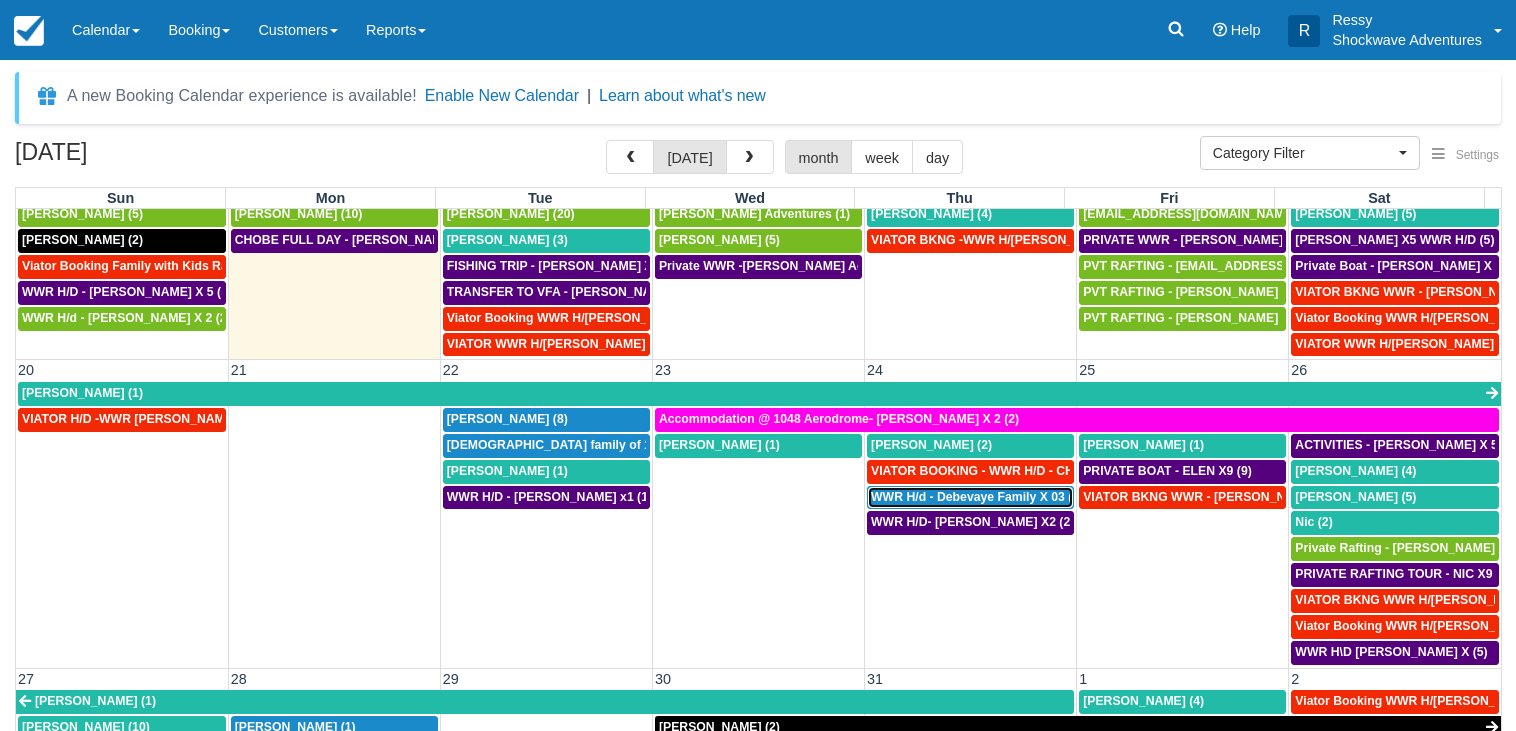 click on "WWR H/d - Debevaye Family X 03 (3)" at bounding box center (977, 497) 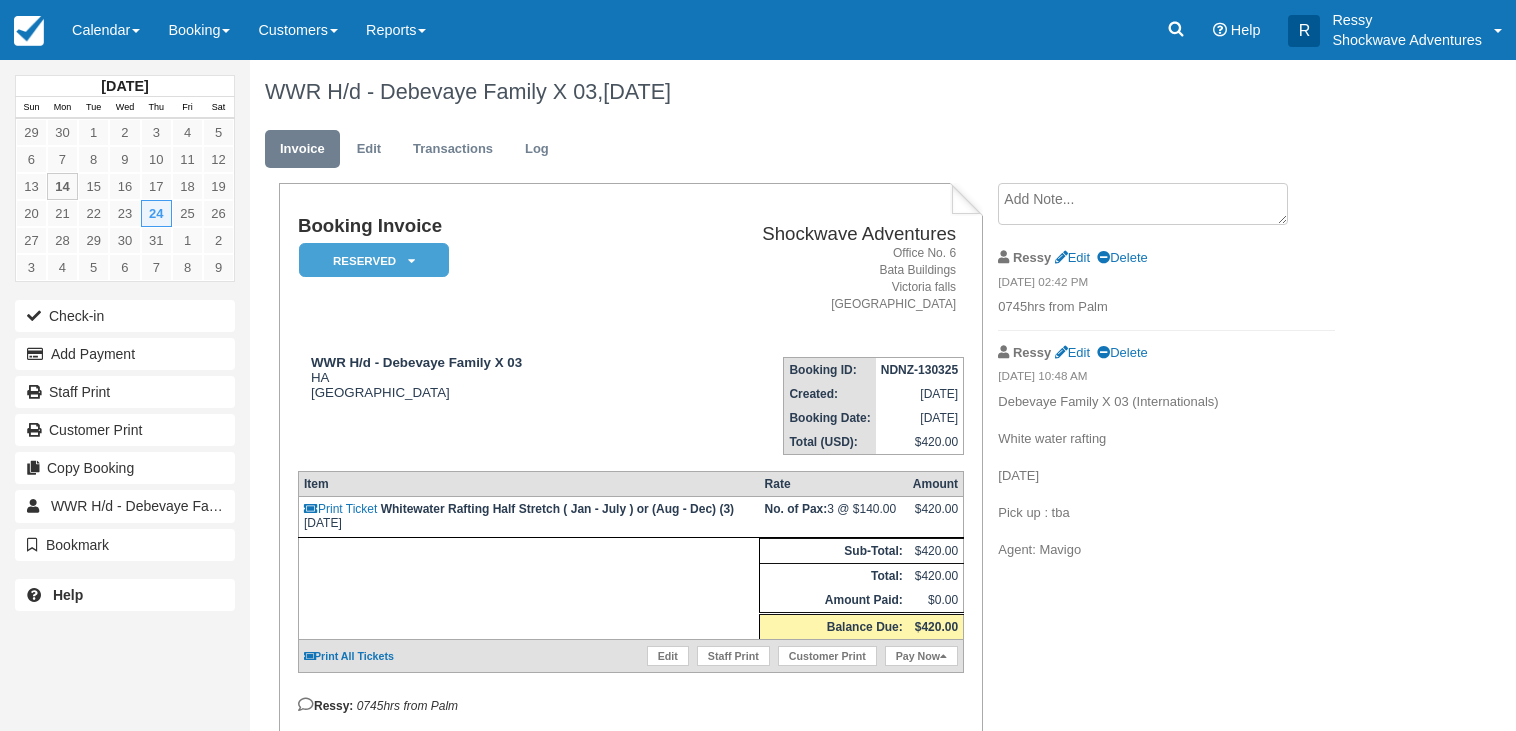 scroll, scrollTop: 0, scrollLeft: 0, axis: both 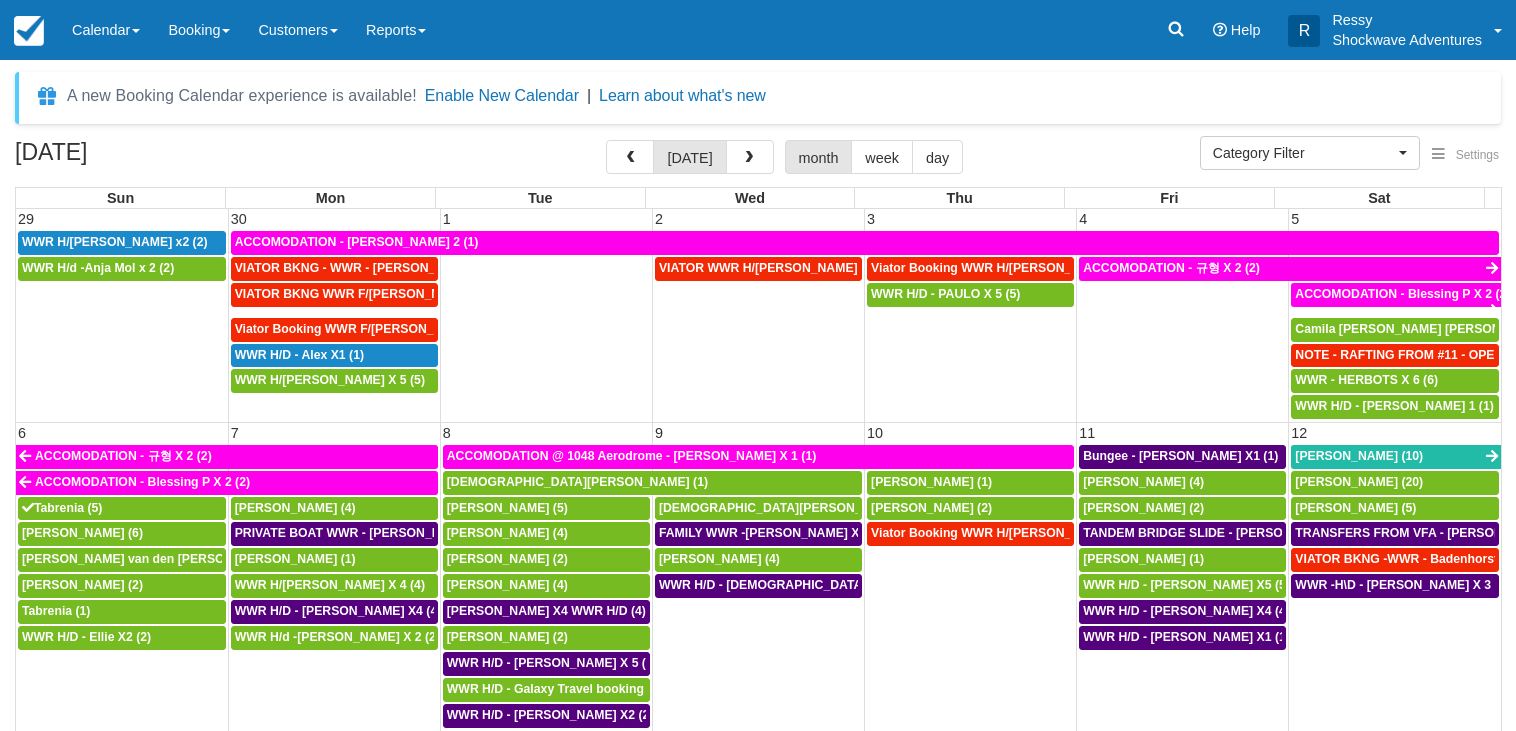 select 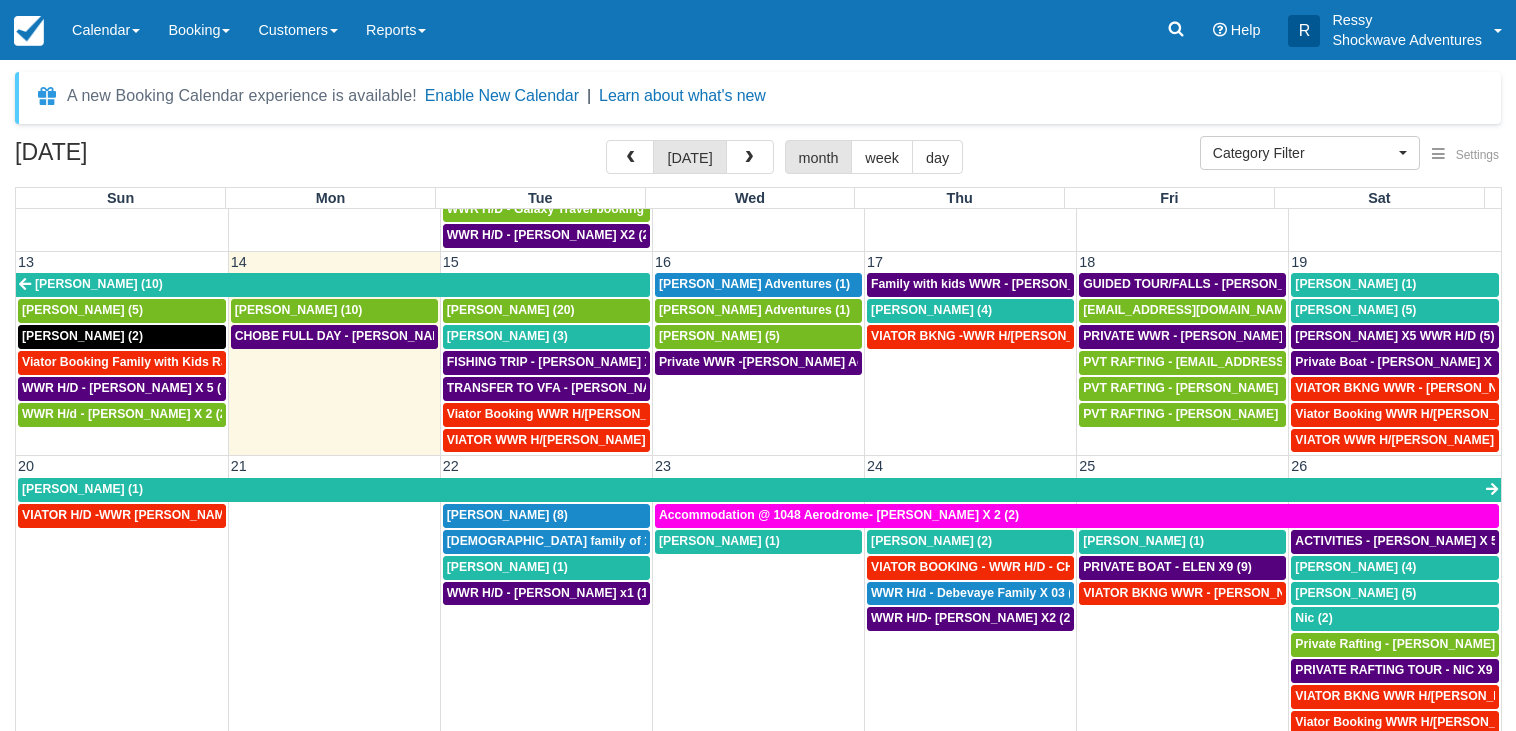 scroll, scrollTop: 576, scrollLeft: 0, axis: vertical 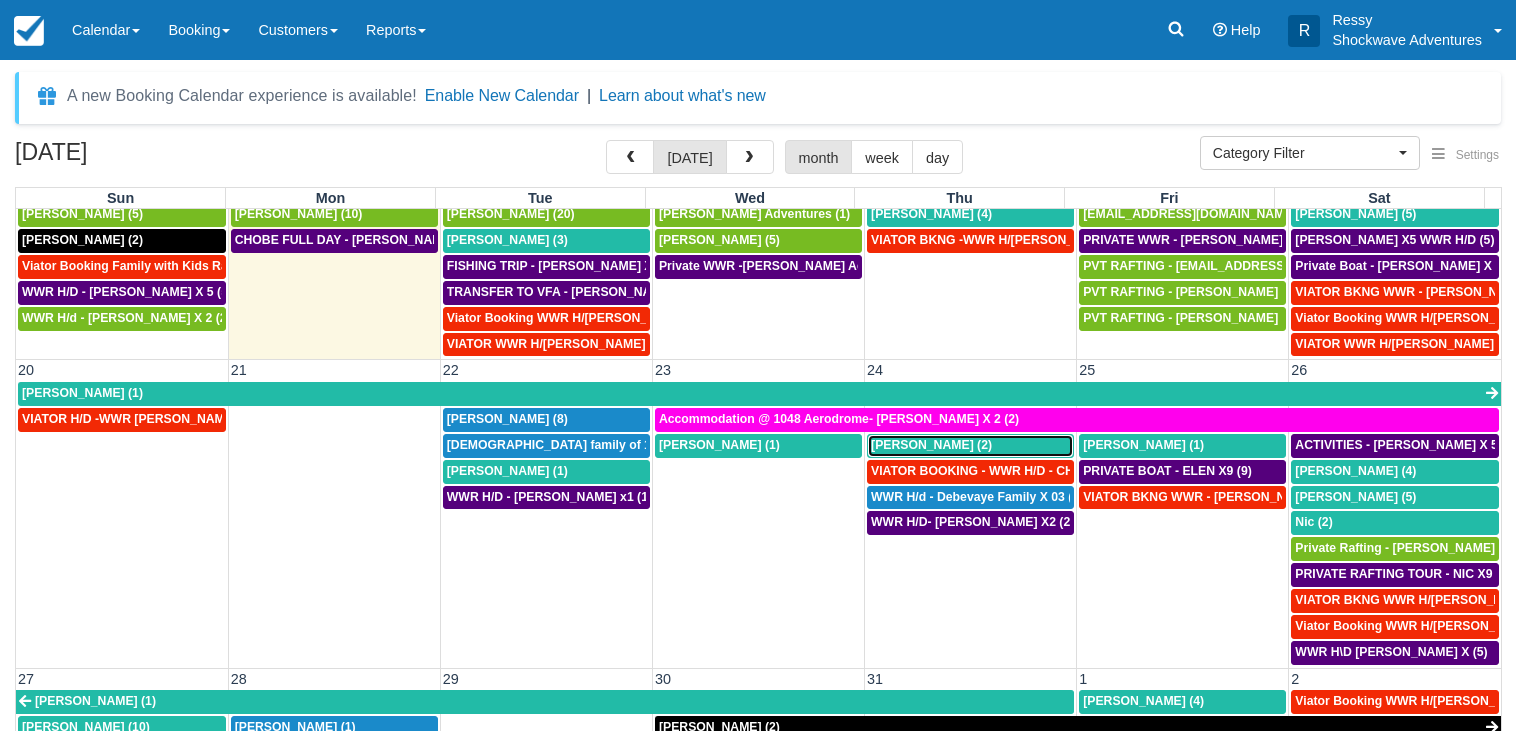 click on "[PERSON_NAME] (2)" at bounding box center [931, 445] 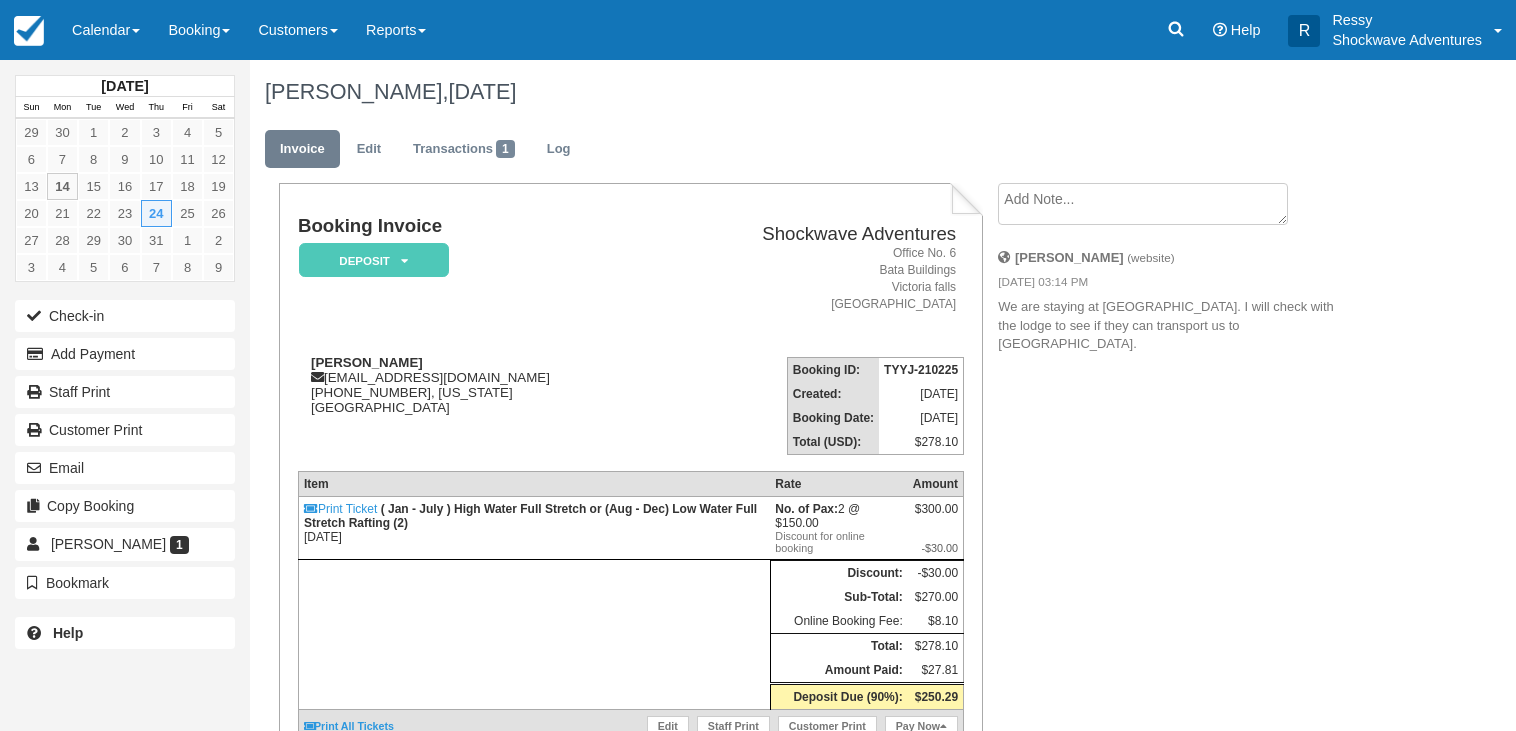 scroll, scrollTop: 0, scrollLeft: 0, axis: both 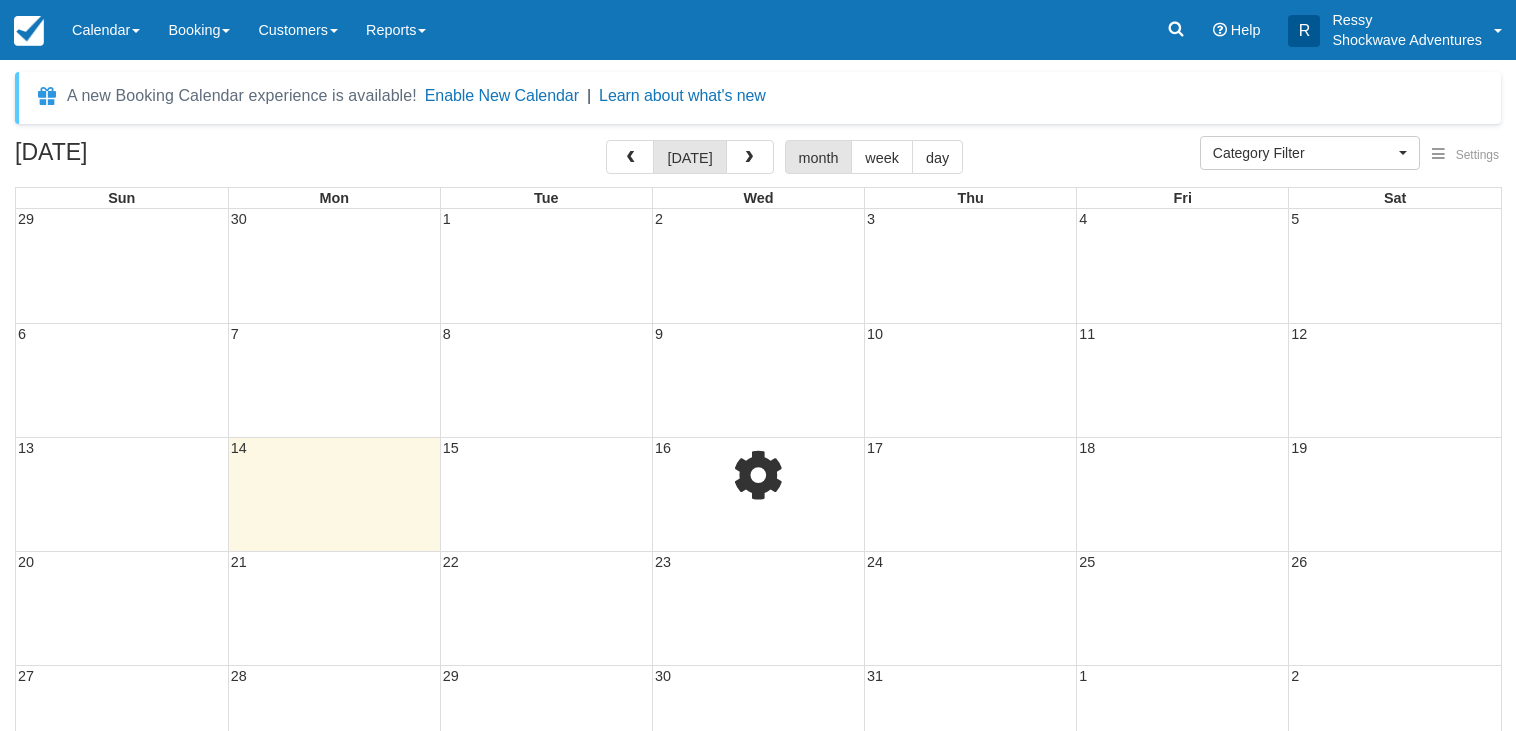 select 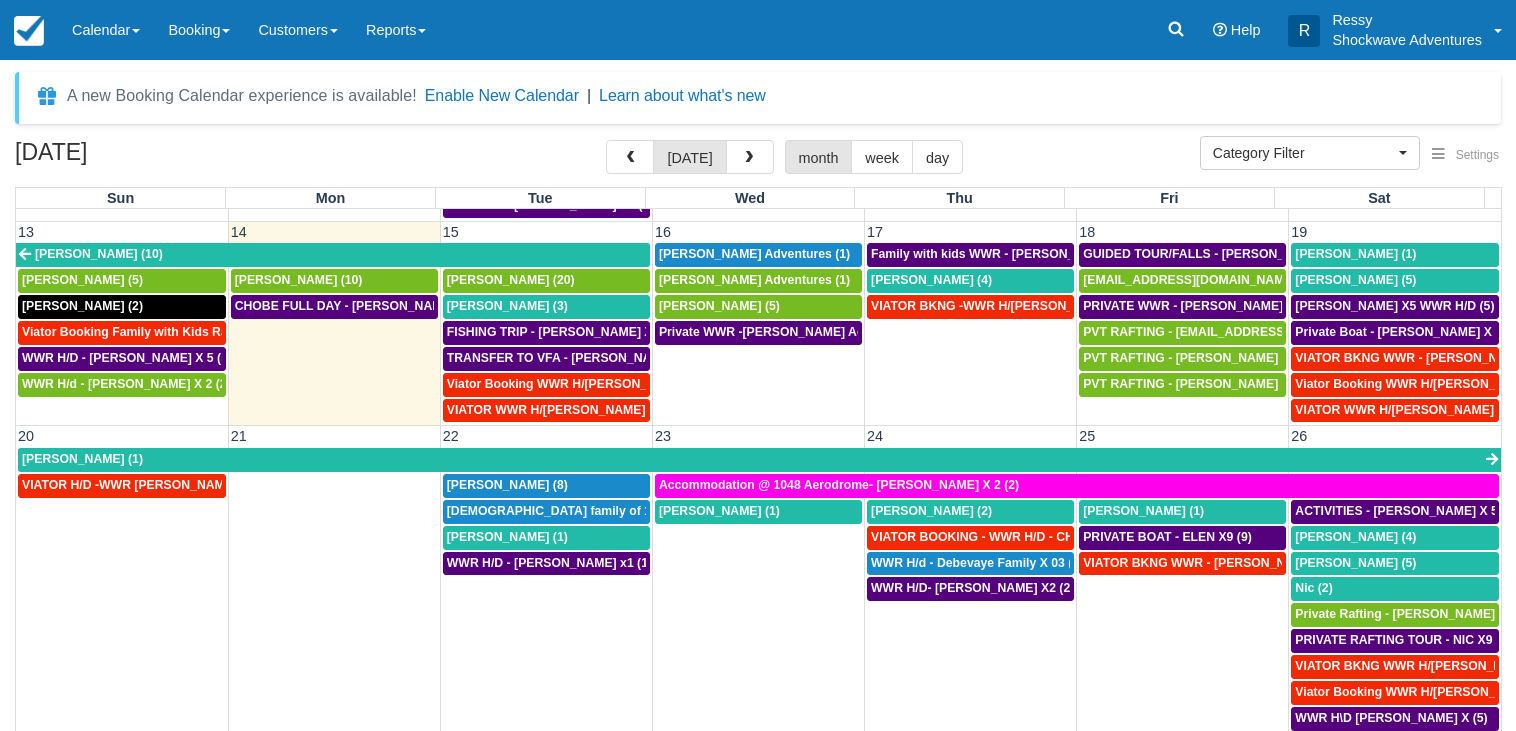 scroll, scrollTop: 480, scrollLeft: 0, axis: vertical 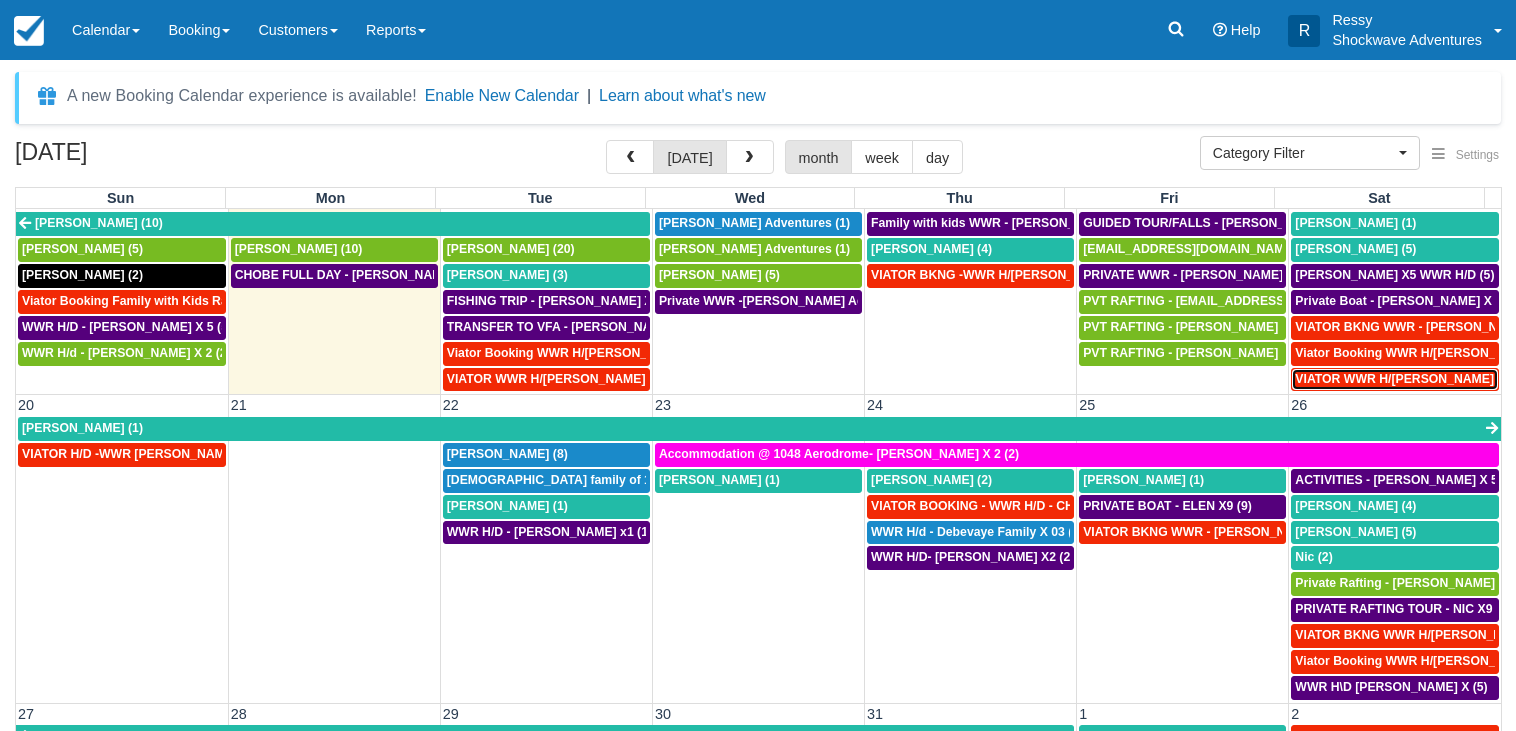 click on "VIATOR WWR H/[PERSON_NAME] 3 (3)" at bounding box center [1408, 379] 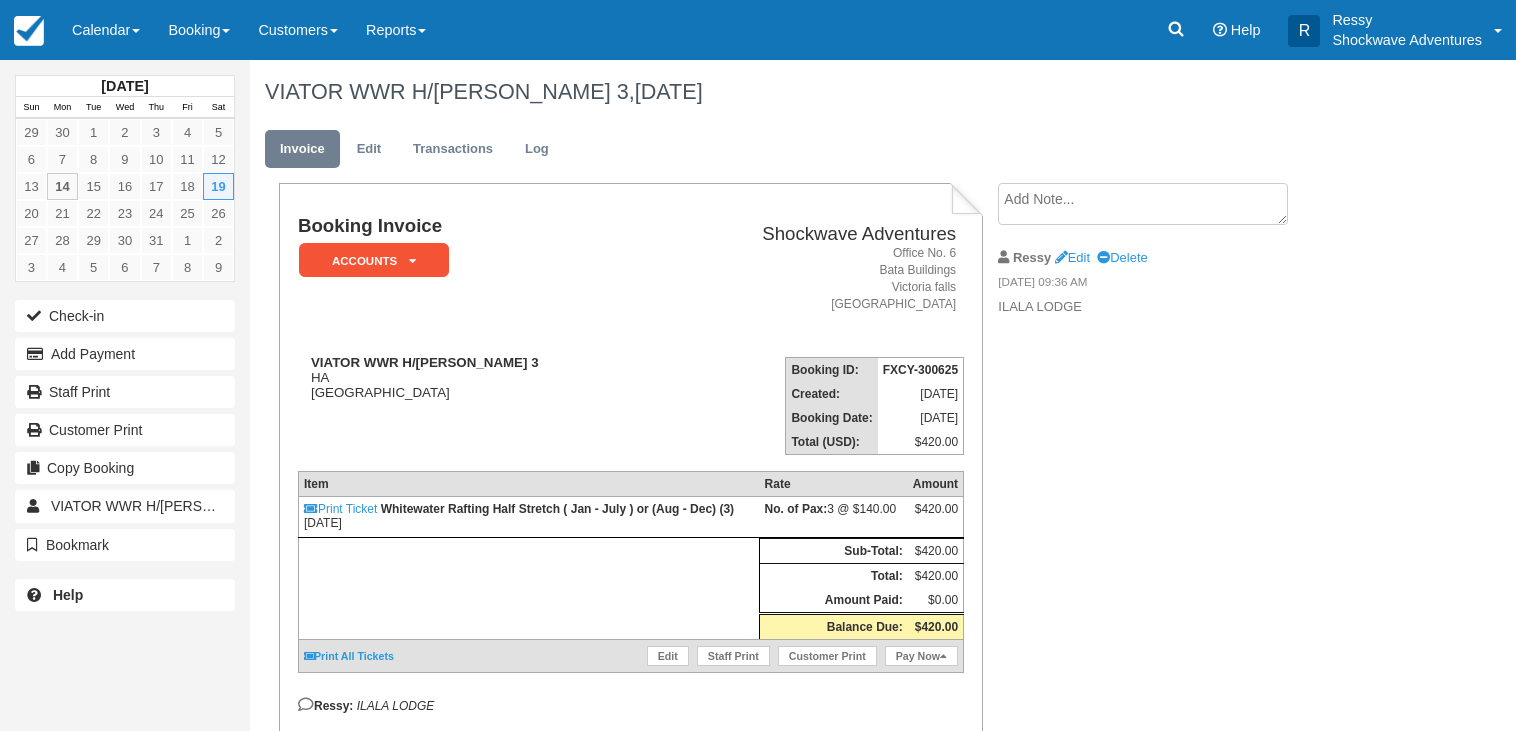 scroll, scrollTop: 0, scrollLeft: 0, axis: both 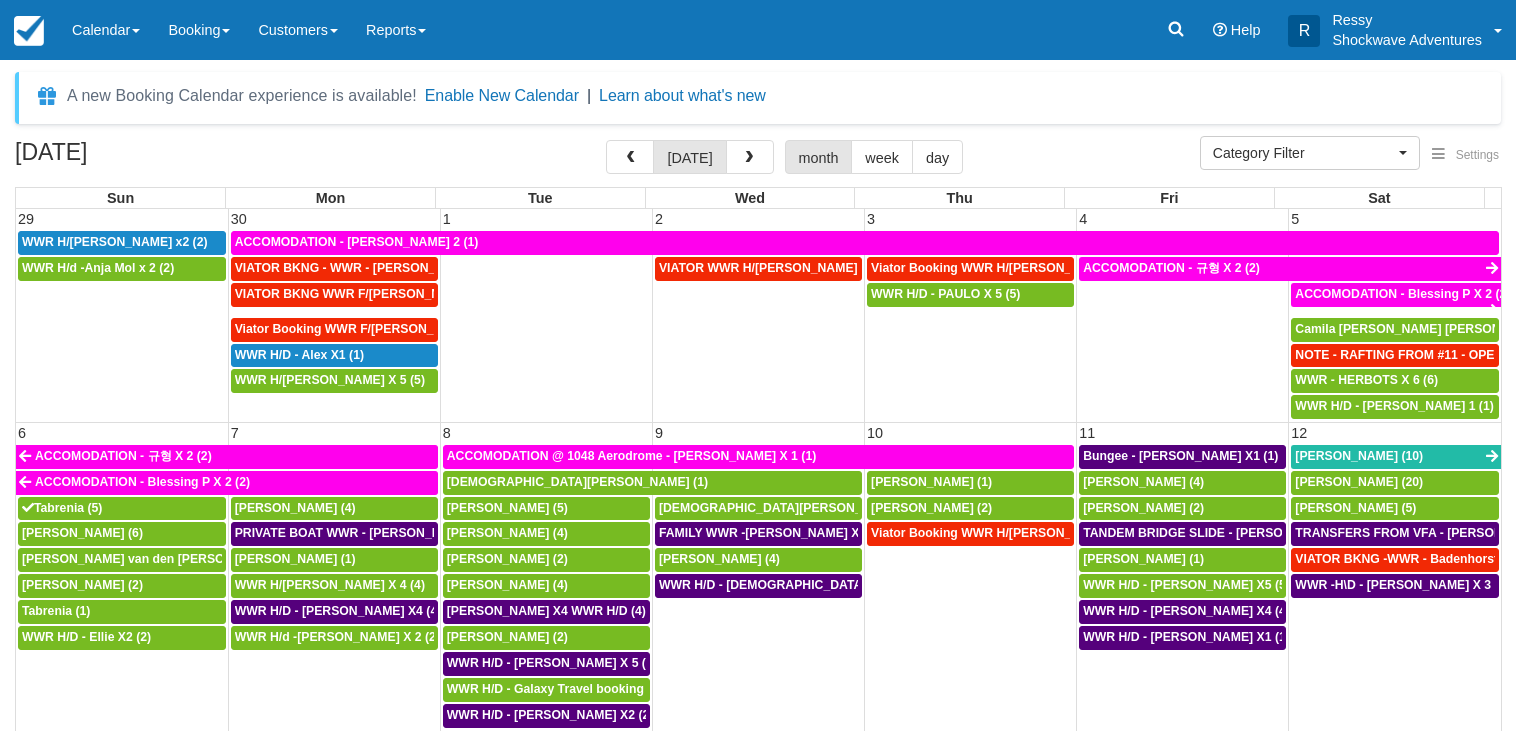 select 